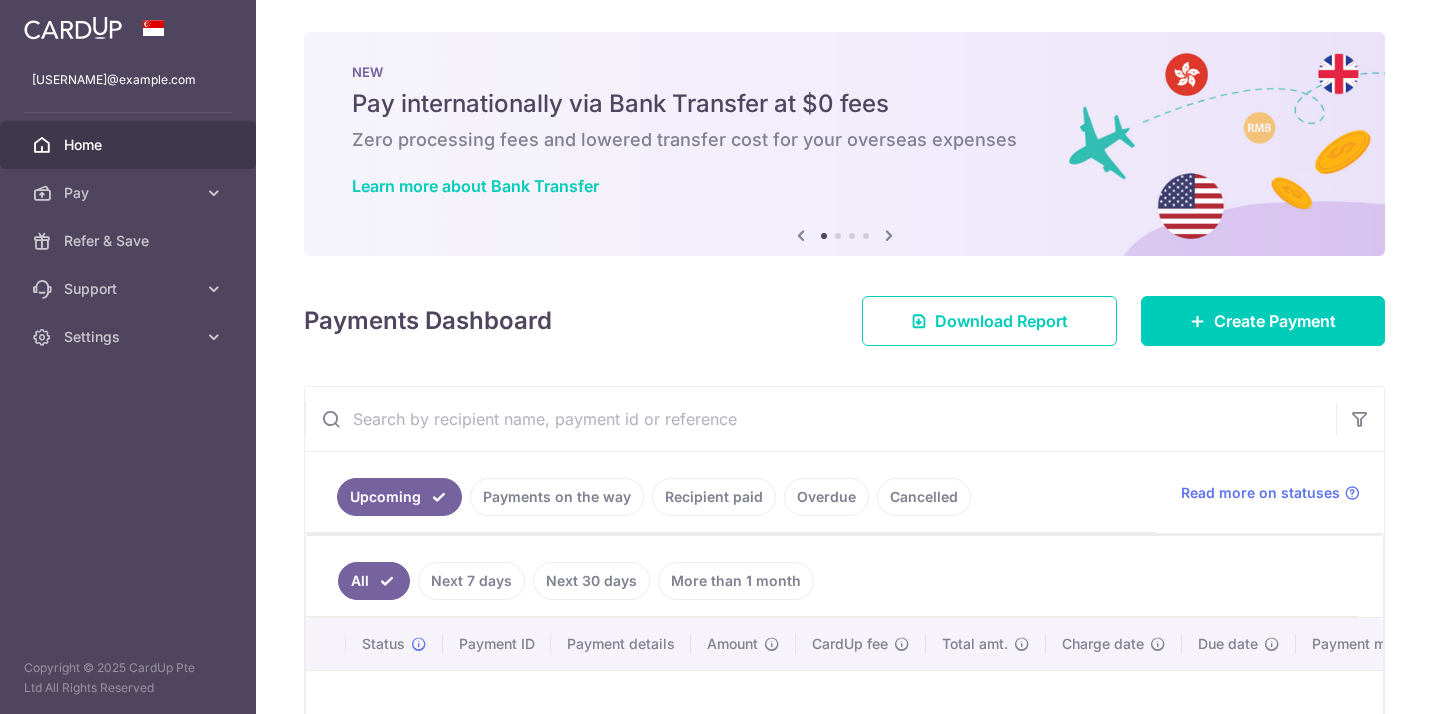 scroll, scrollTop: 0, scrollLeft: 0, axis: both 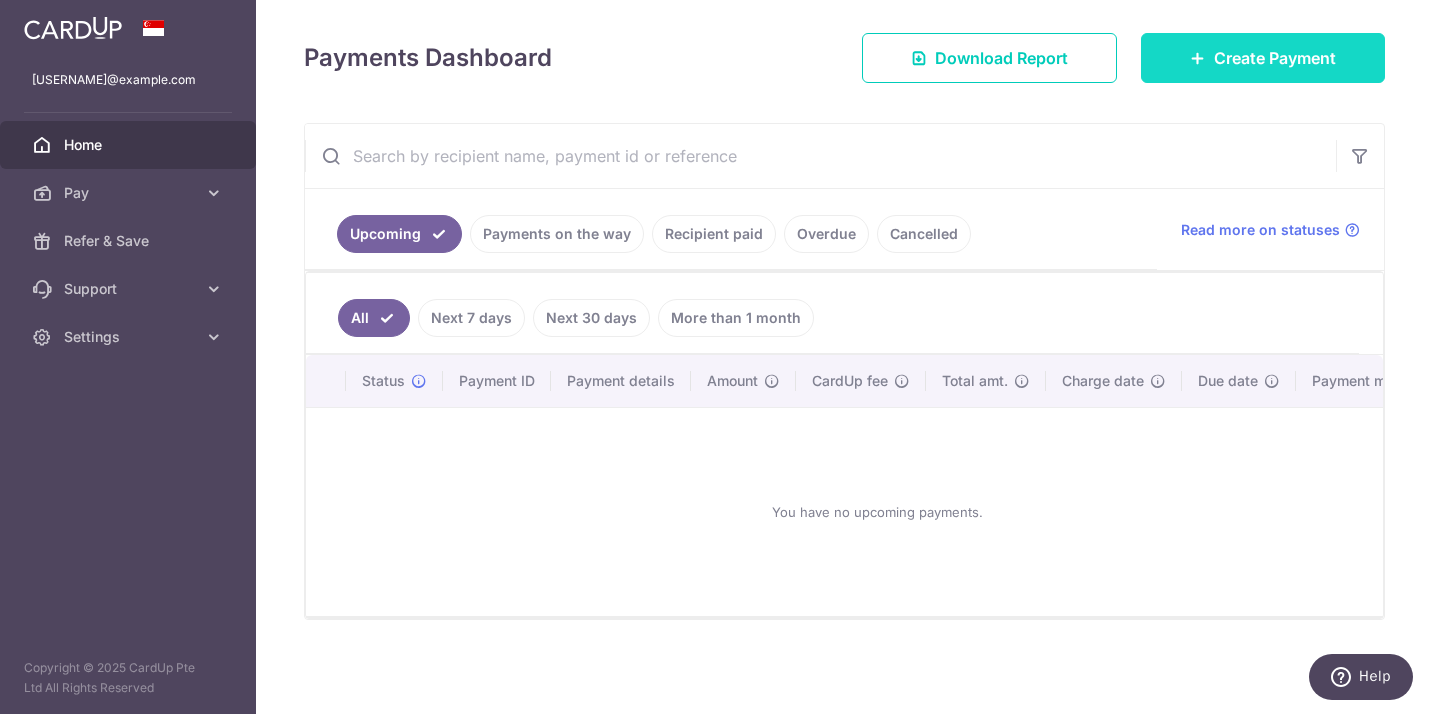 click on "Create Payment" at bounding box center (1275, 58) 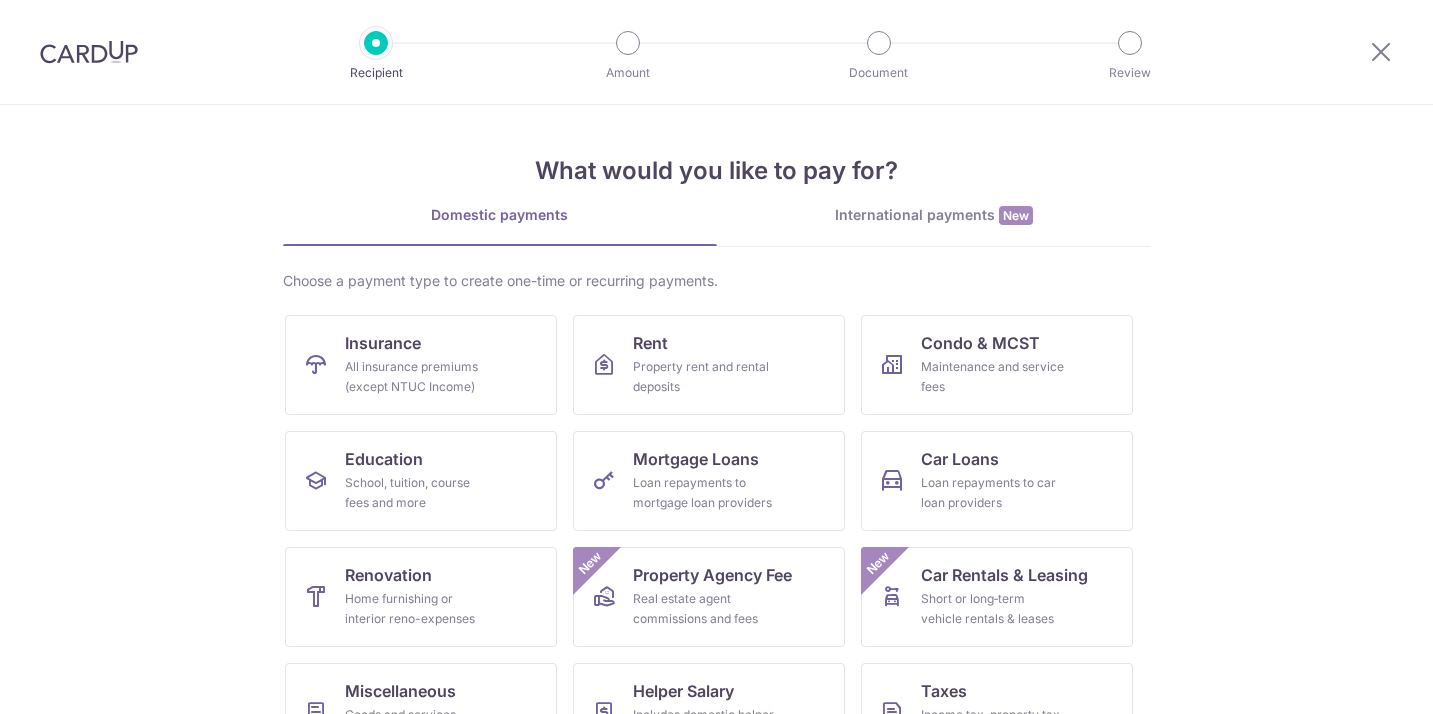 scroll, scrollTop: 0, scrollLeft: 0, axis: both 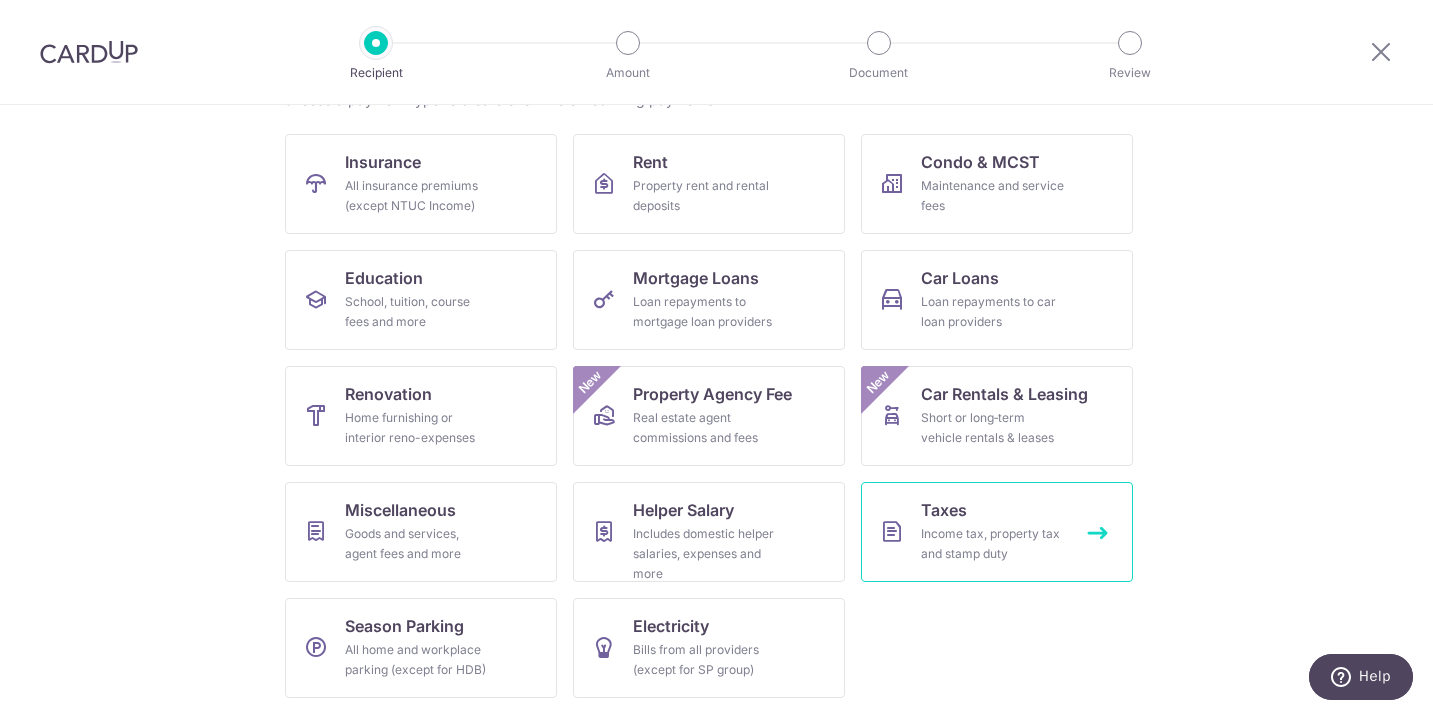click on "Income tax, property tax and stamp duty" at bounding box center [993, 544] 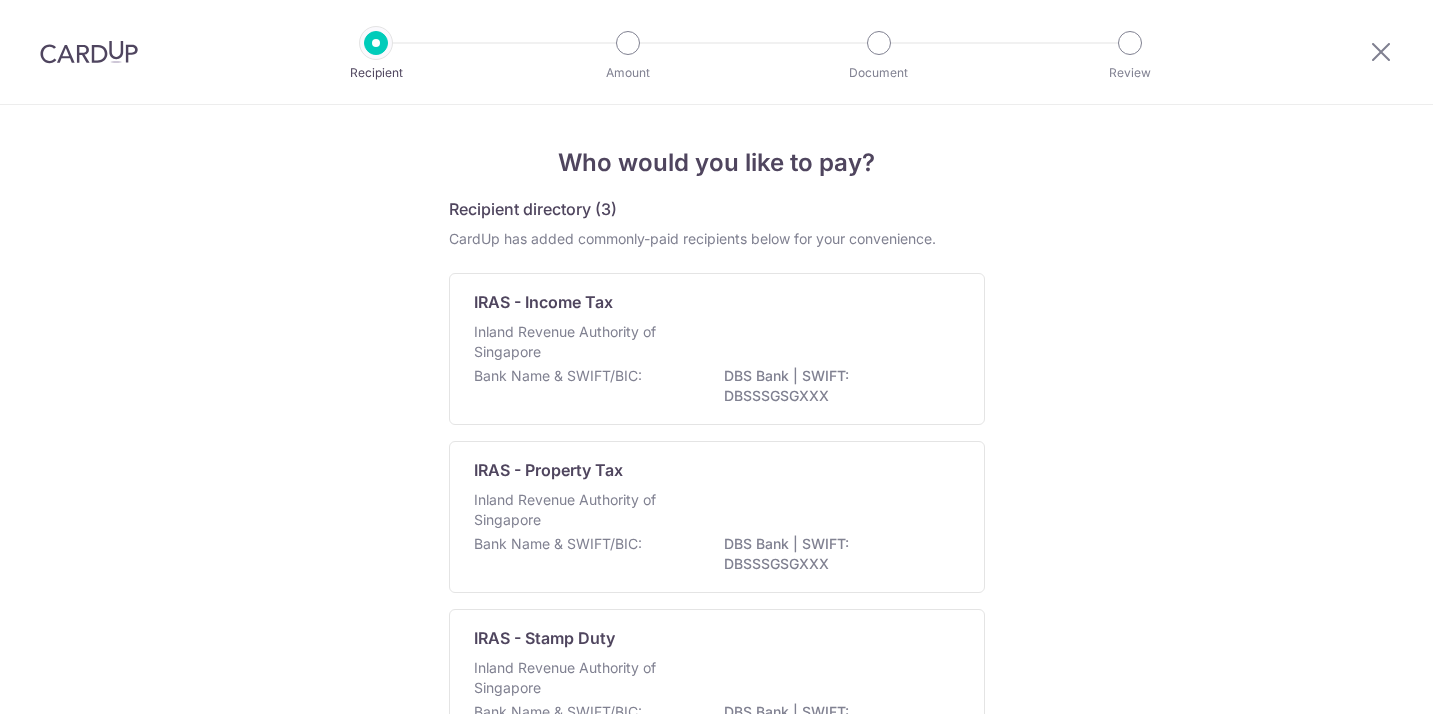 scroll, scrollTop: 0, scrollLeft: 0, axis: both 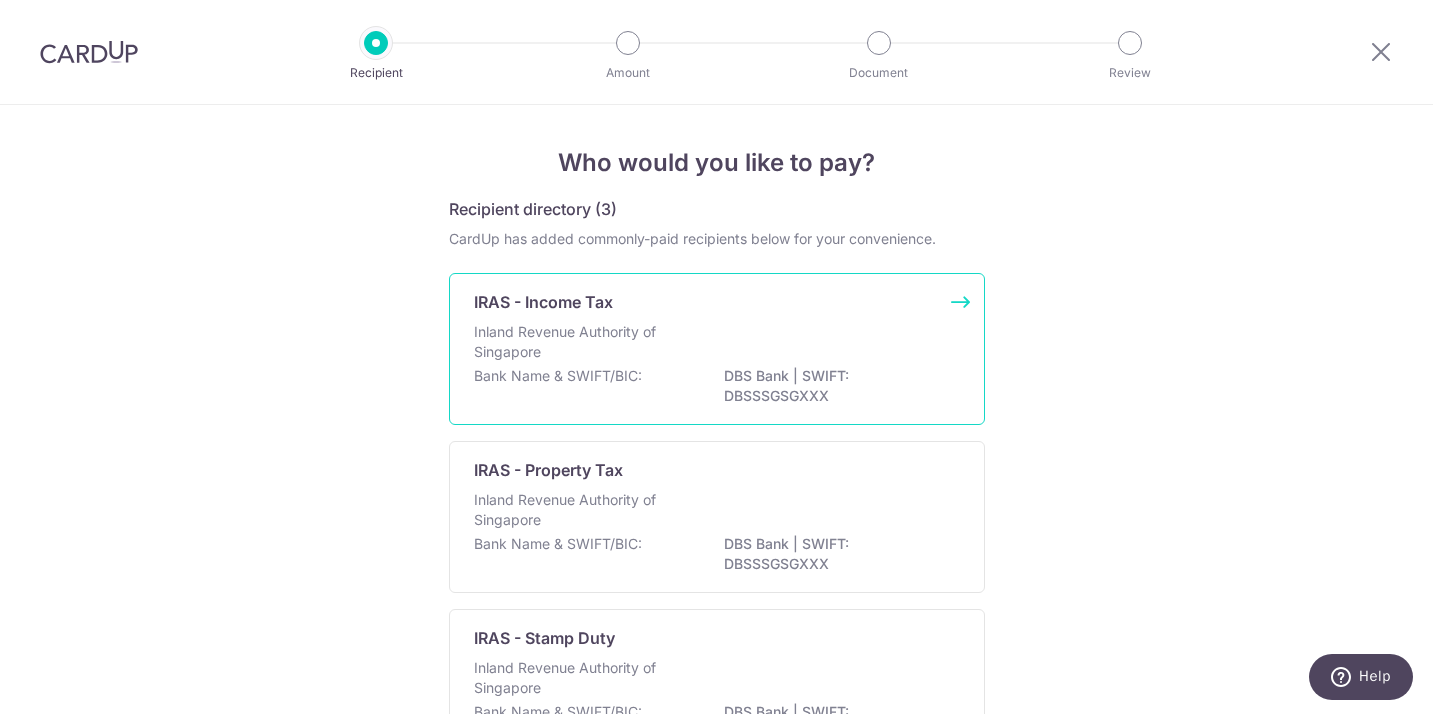 click on "DBS Bank | SWIFT: DBSSSGSGXXX" at bounding box center [836, 386] 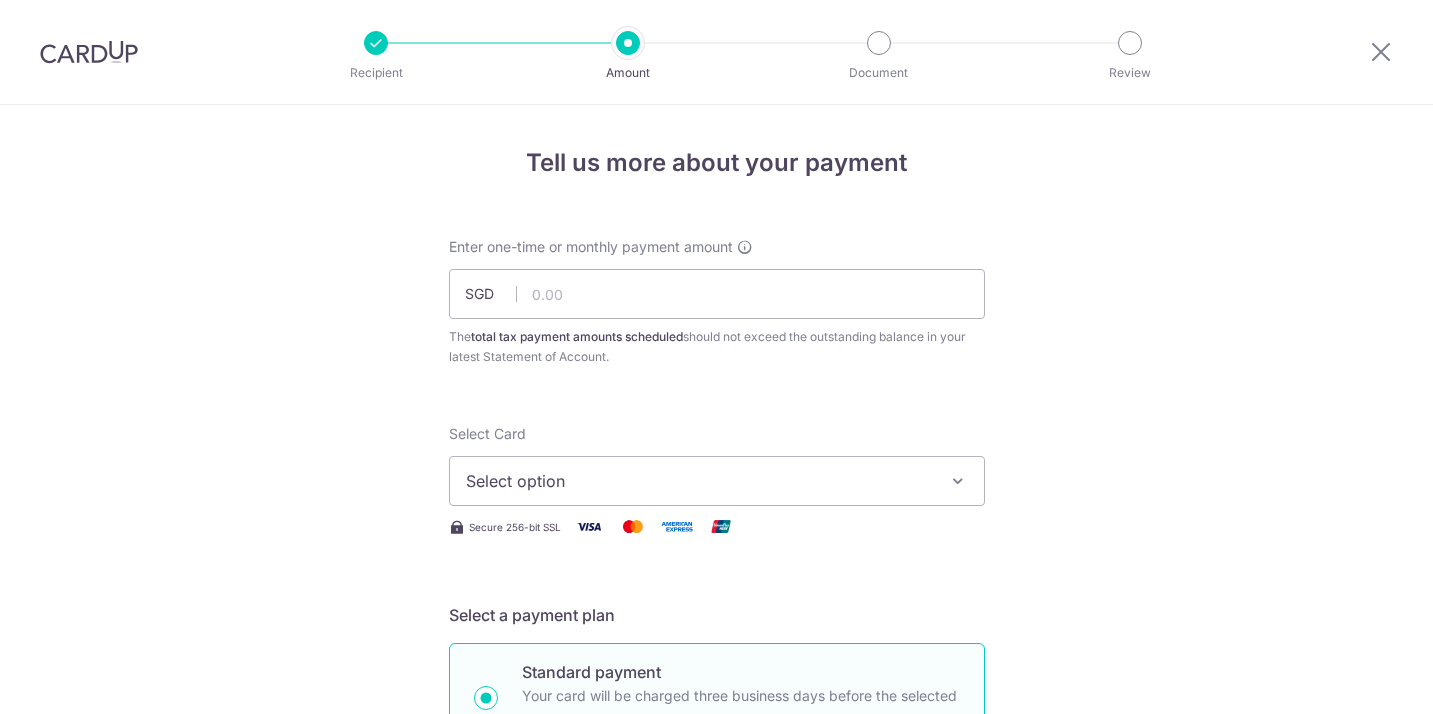 scroll, scrollTop: 0, scrollLeft: 0, axis: both 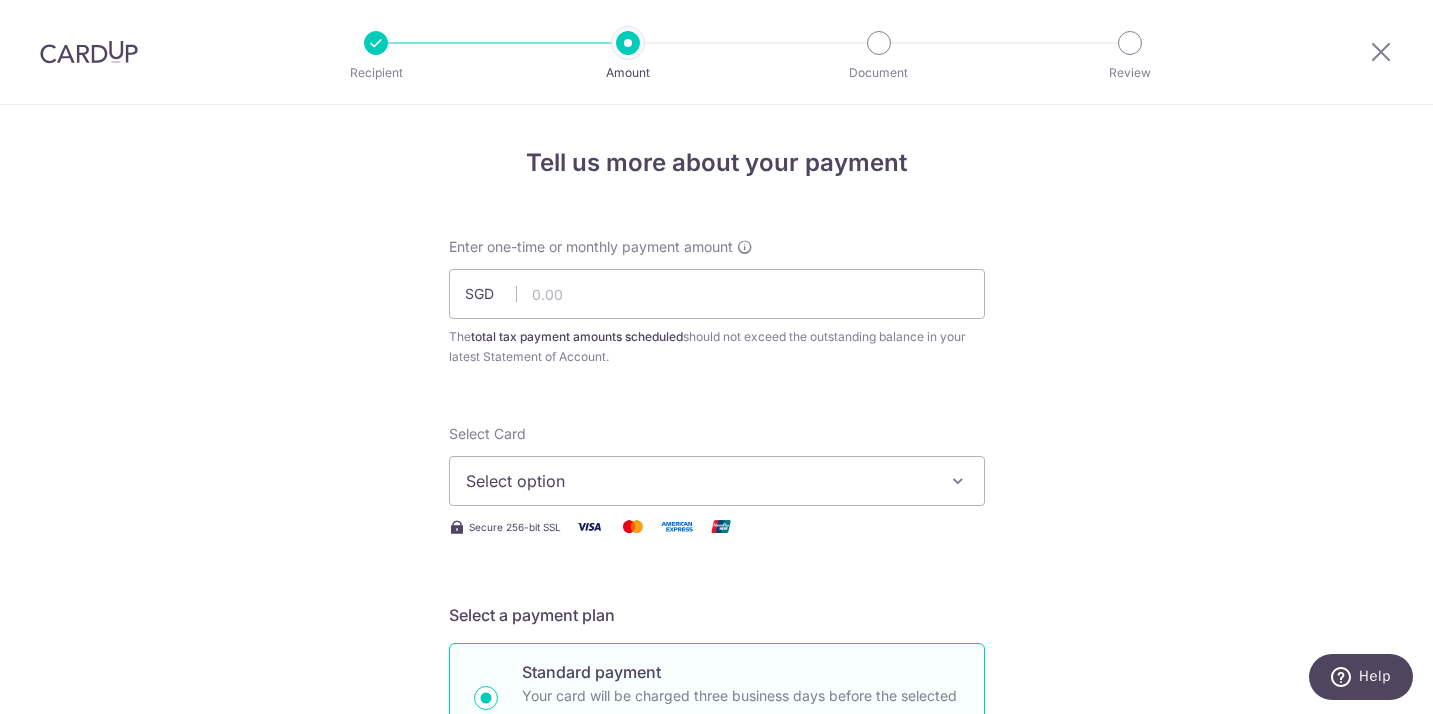 click at bounding box center (717, 294) 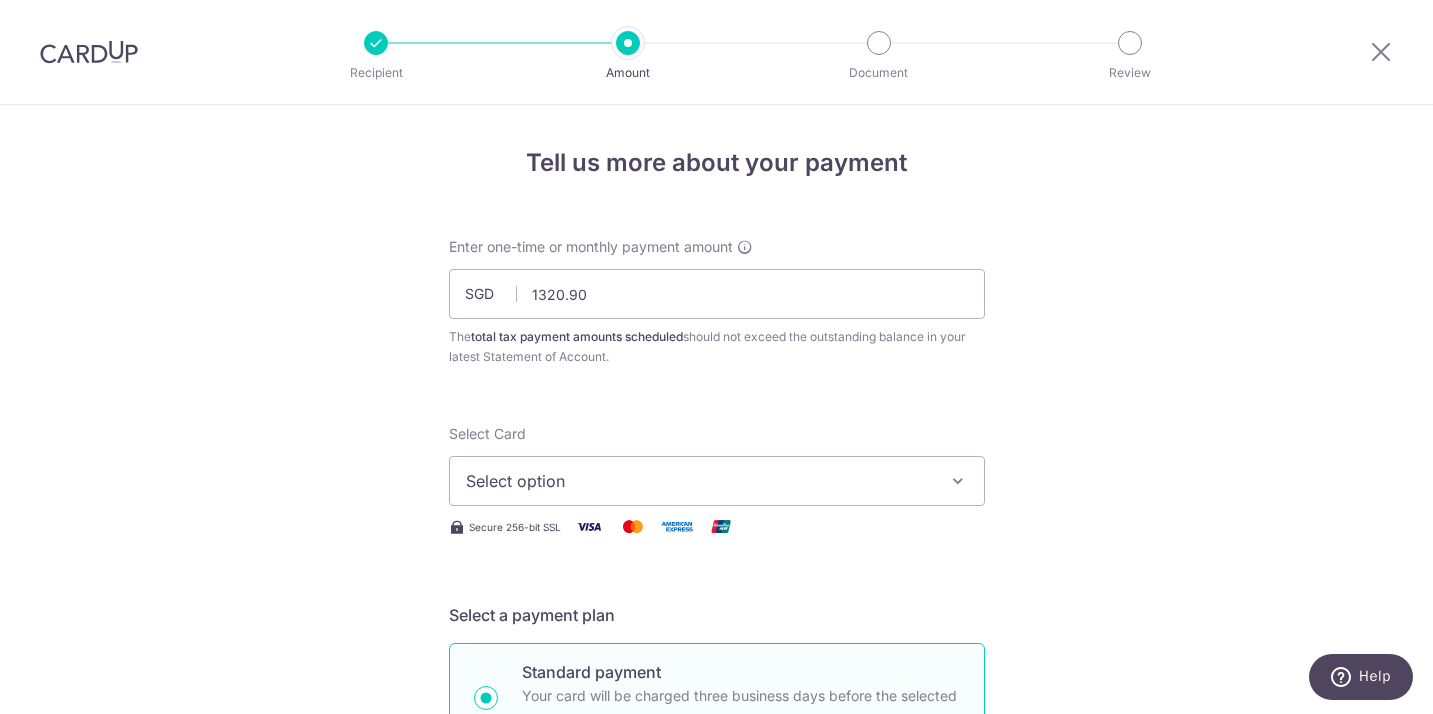 type on "1,320.90" 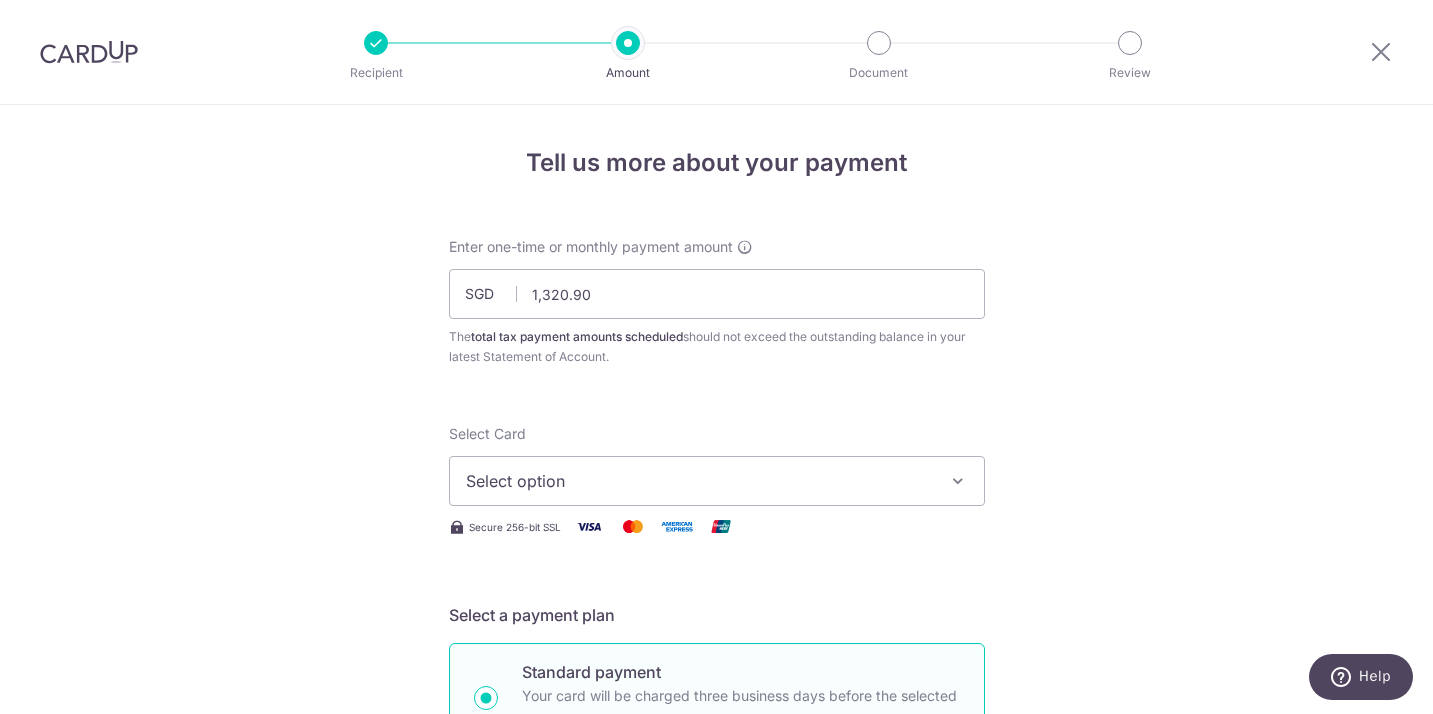 click on "Enter one-time or monthly payment amount
SGD
1,320.90
1320.90
The  total tax payment amounts scheduled  should not exceed the outstanding balance in your latest Statement of Account.
Select Card
Select option
Add credit card
Your Cards
**** 8994
Secure 256-bit SSL
Text
New card details
Card" at bounding box center [717, 1052] 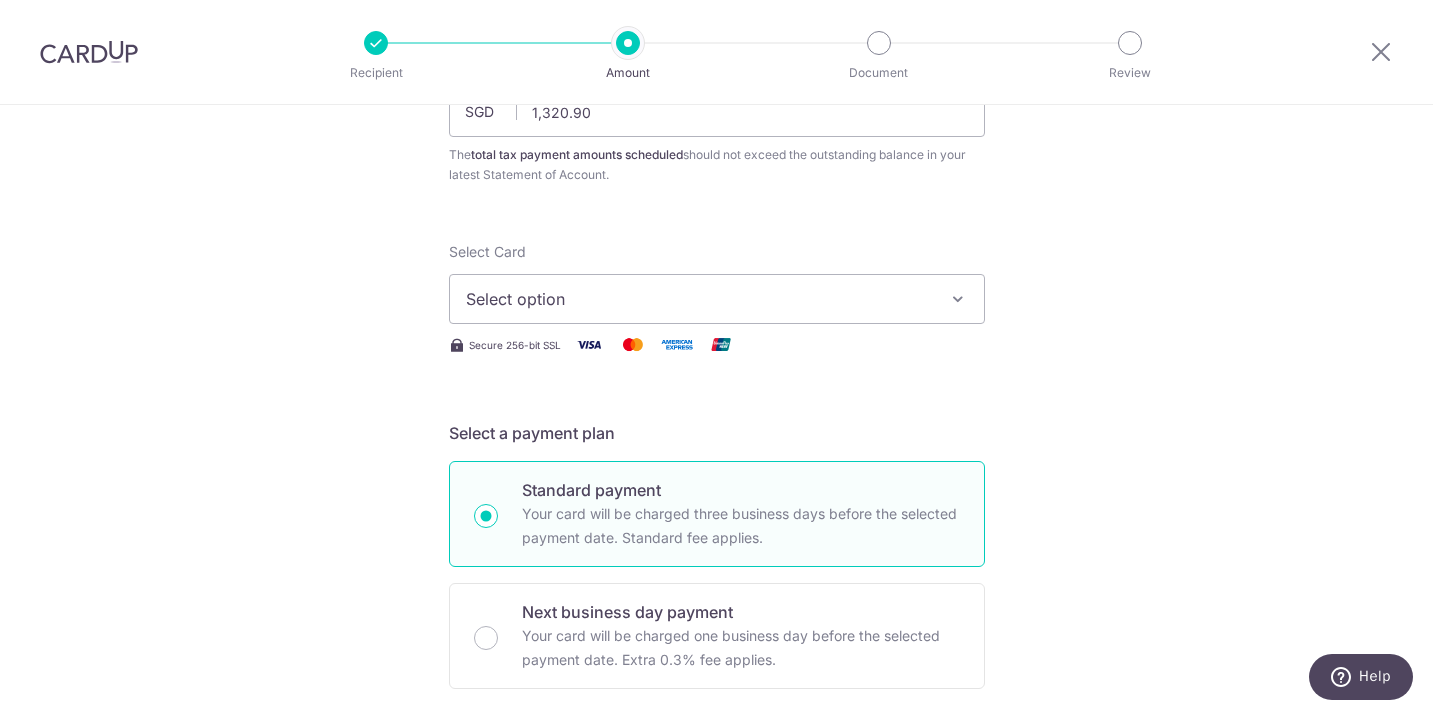 scroll, scrollTop: 182, scrollLeft: 0, axis: vertical 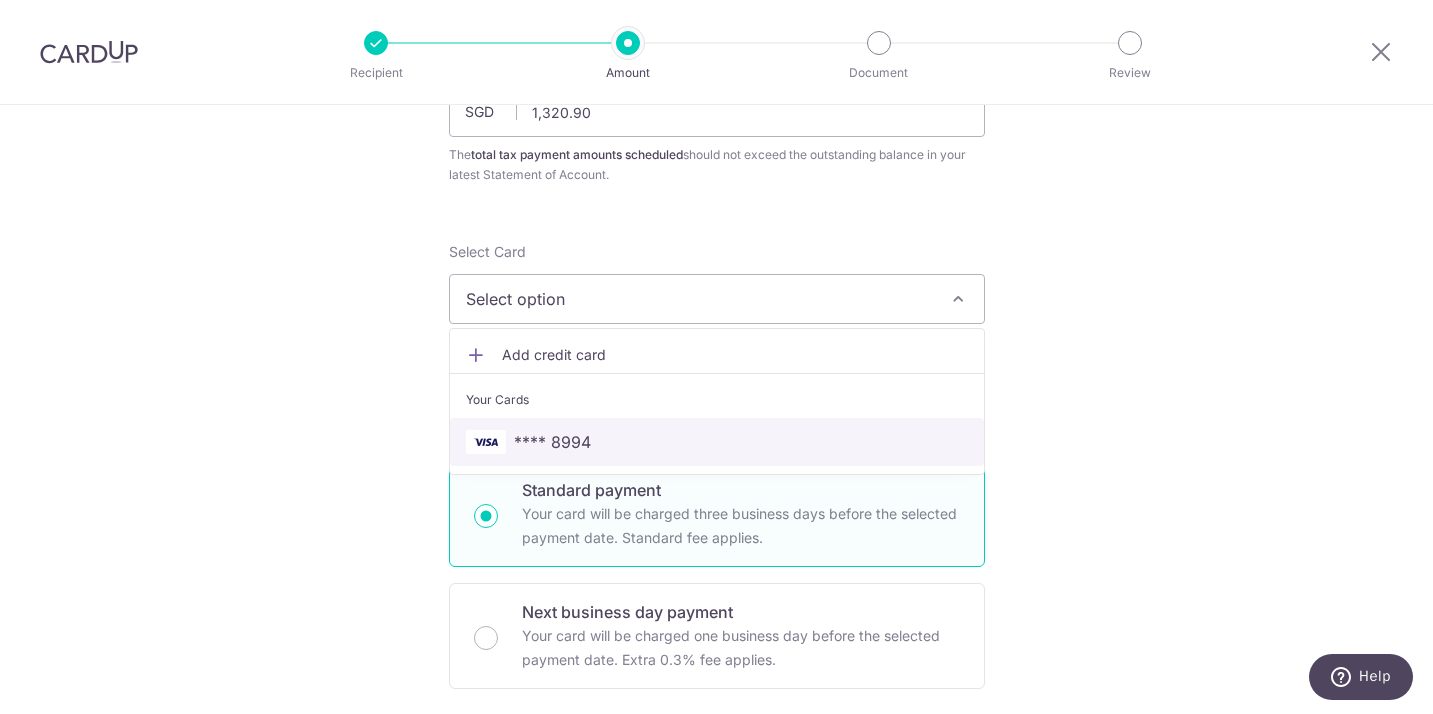 click on "**** 8994" at bounding box center (717, 442) 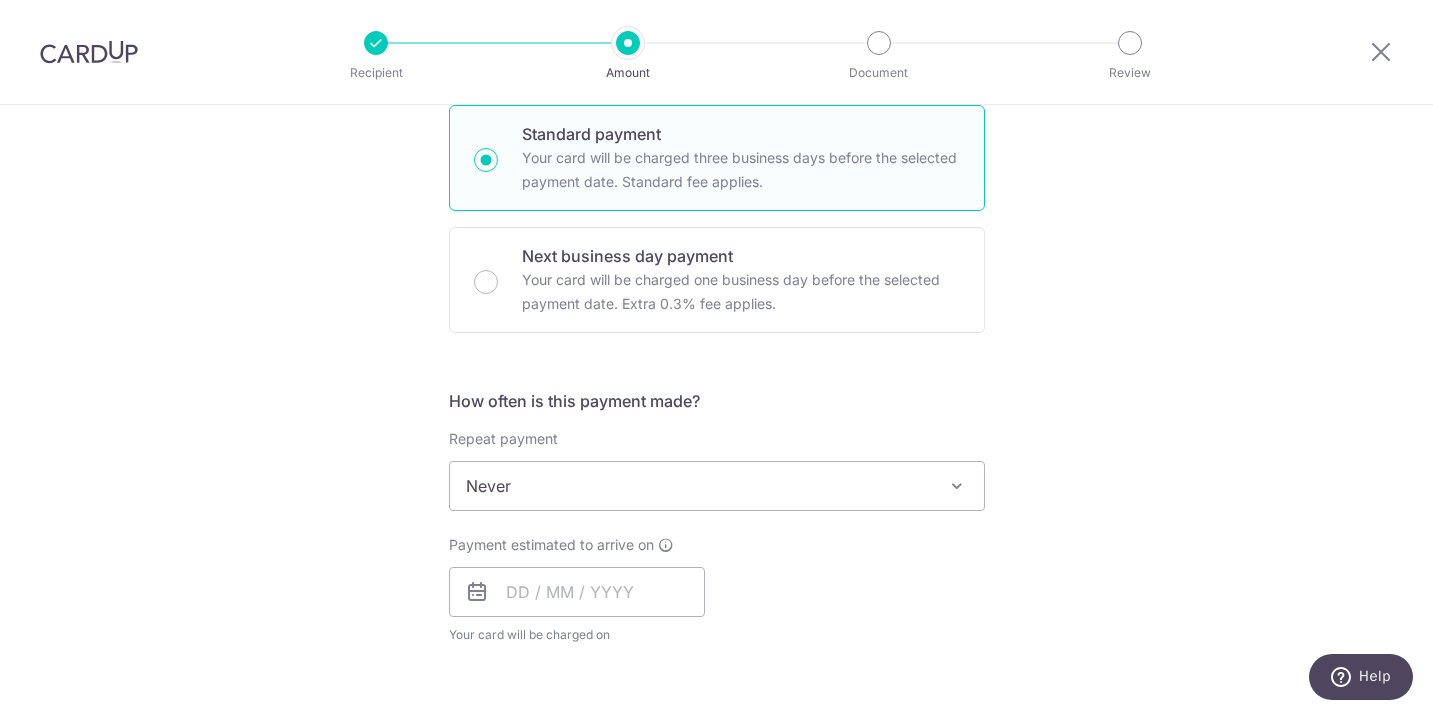 scroll, scrollTop: 672, scrollLeft: 0, axis: vertical 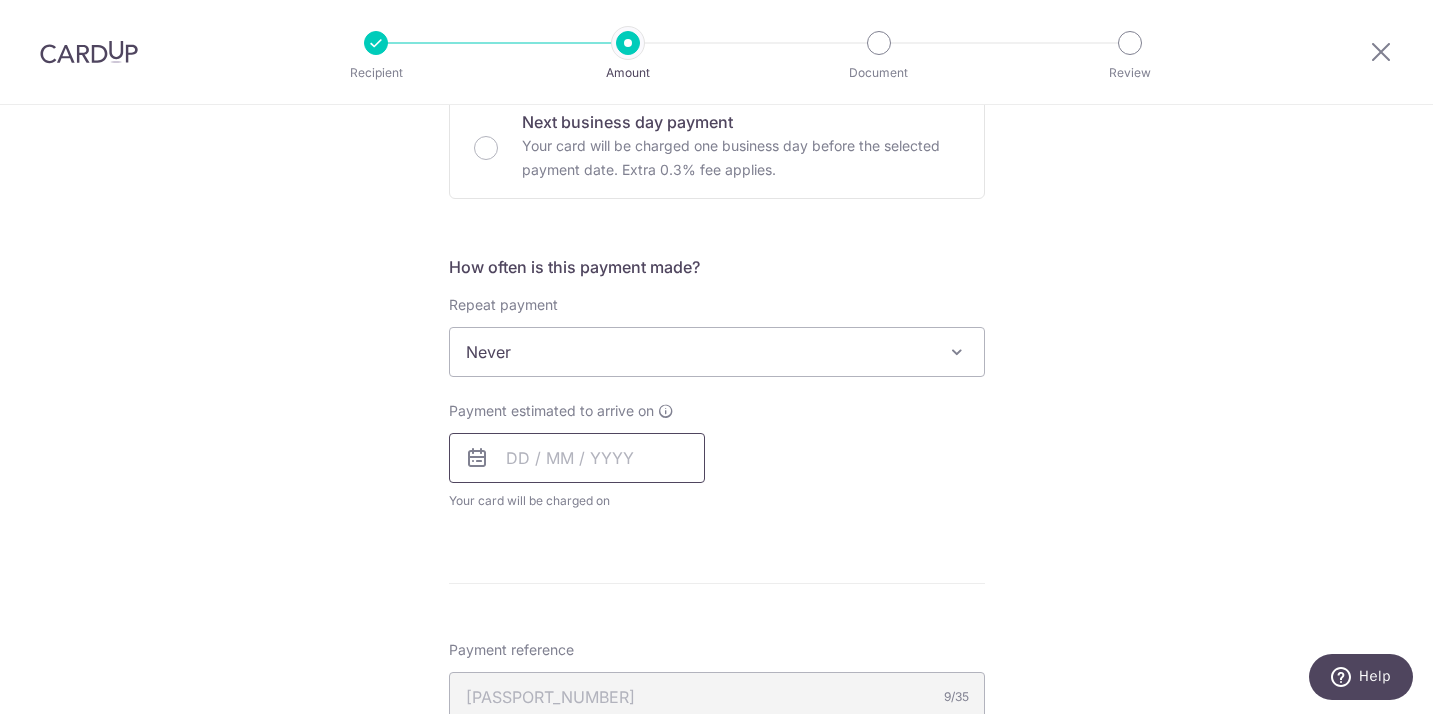 click at bounding box center (577, 458) 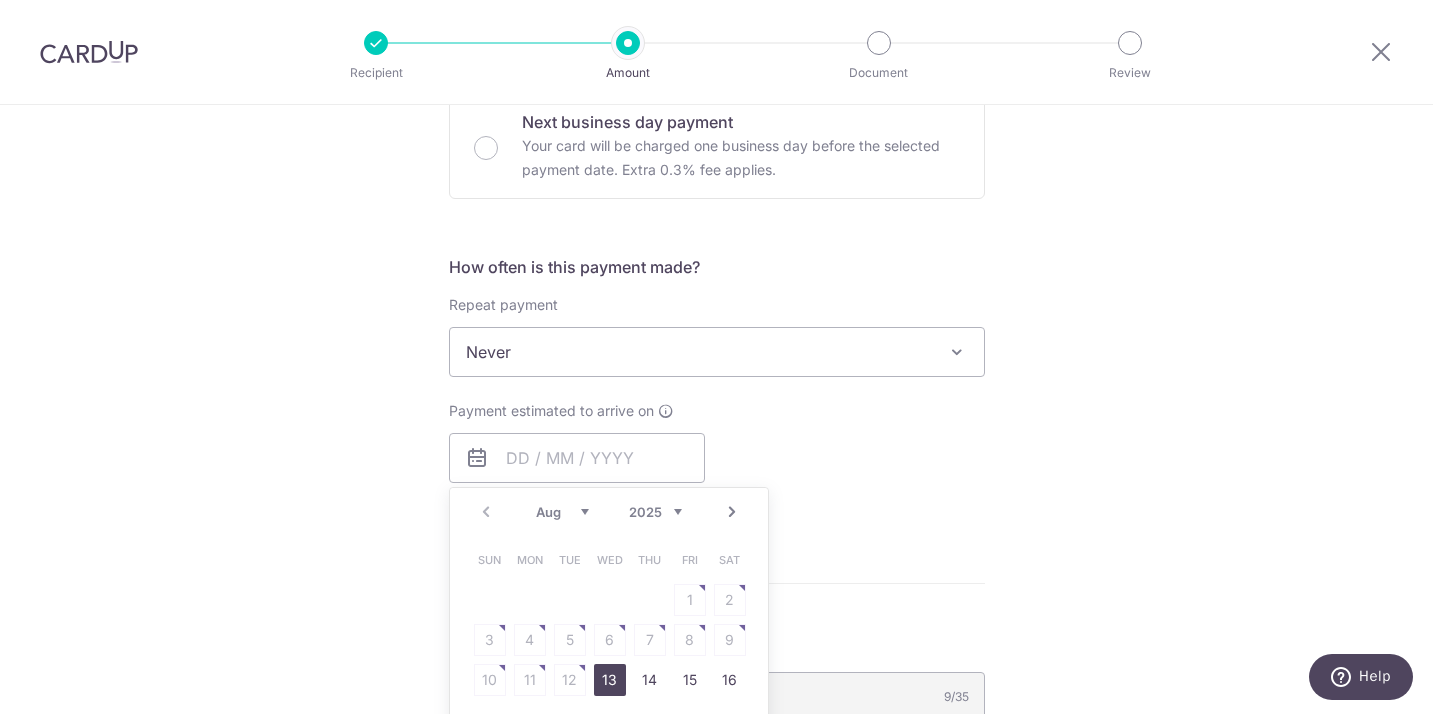 click on "13" at bounding box center [610, 680] 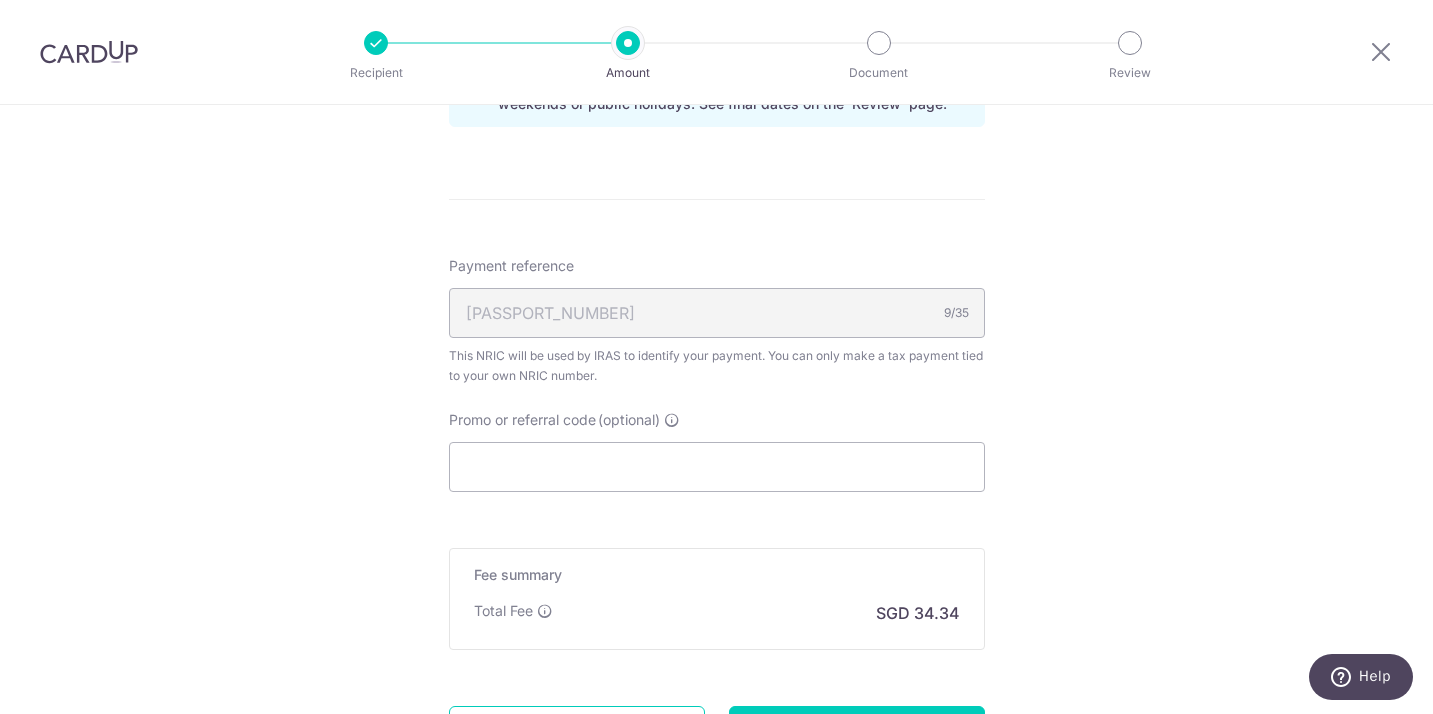 scroll, scrollTop: 1172, scrollLeft: 0, axis: vertical 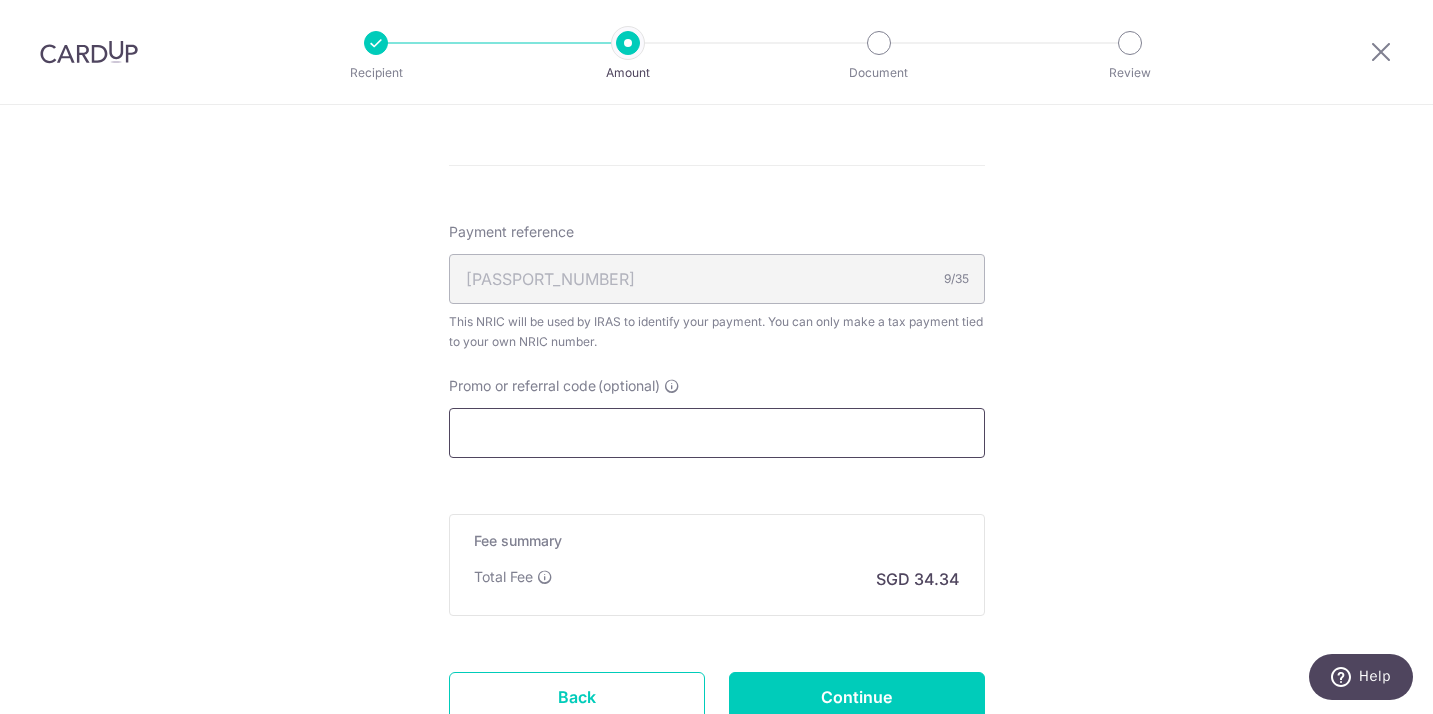click on "Promo or referral code
(optional)" at bounding box center [717, 433] 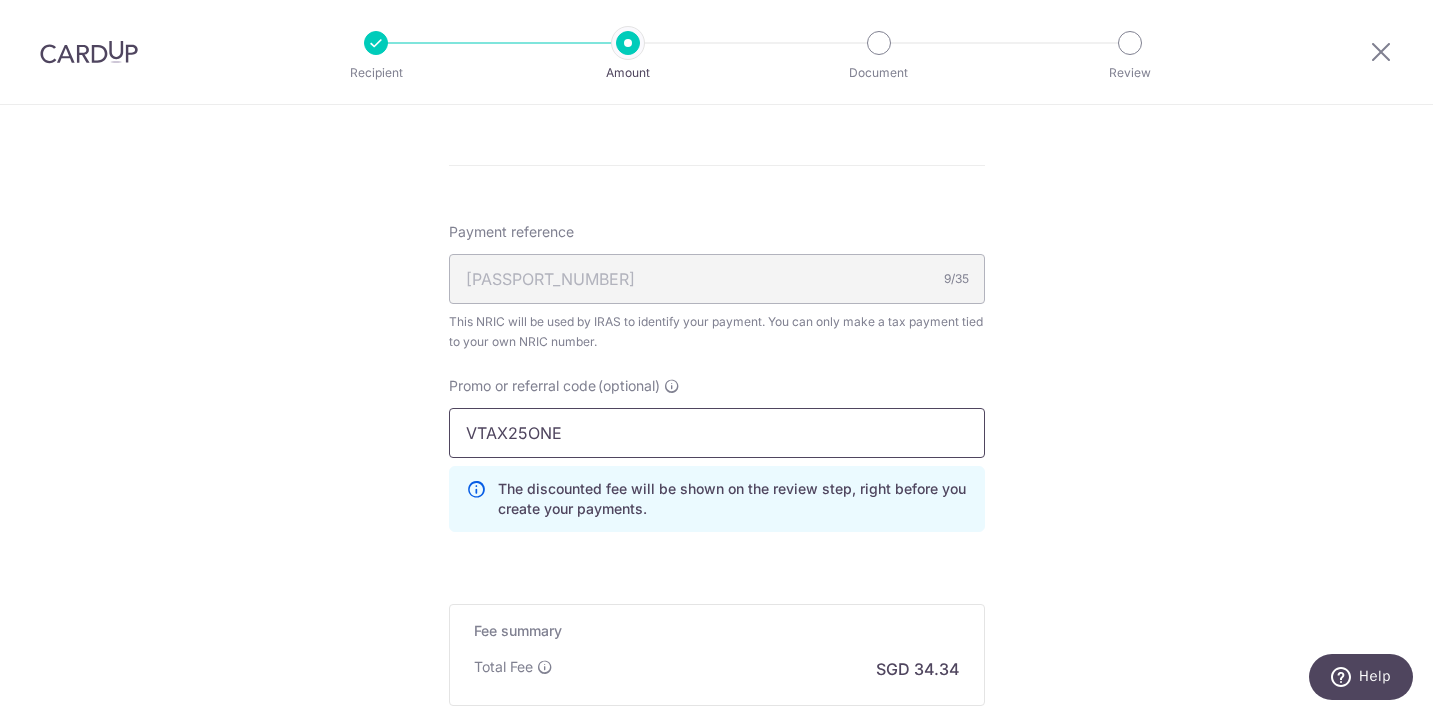 type on "VTAX25ONE" 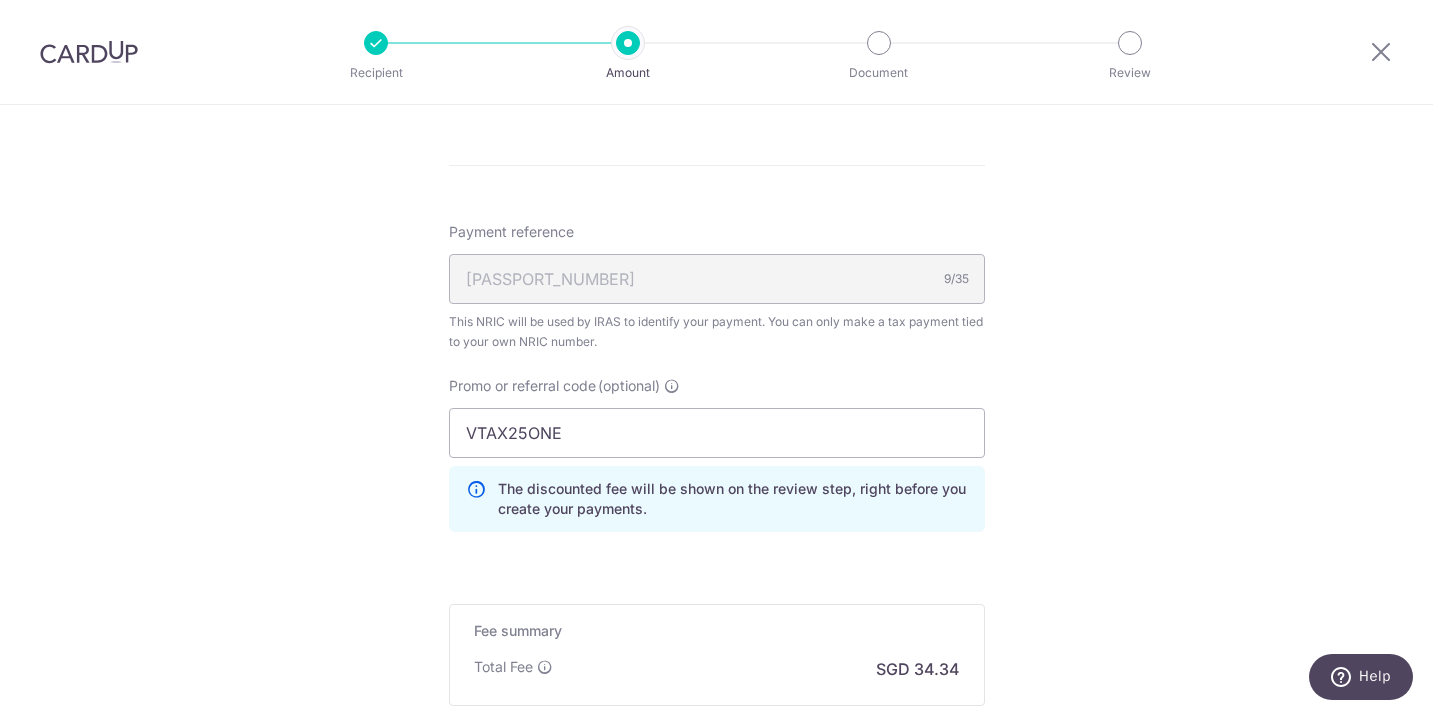 click on "Tell us more about your payment
Enter one-time or monthly payment amount
SGD
1,320.90
1320.90
The  total tax payment amounts scheduled  should not exceed the outstanding balance in your latest Statement of Account.
Select Card
**** 8994
Add credit card
Your Cards
**** 8994
Secure 256-bit SSL
Text
New card details" at bounding box center [716, -53] 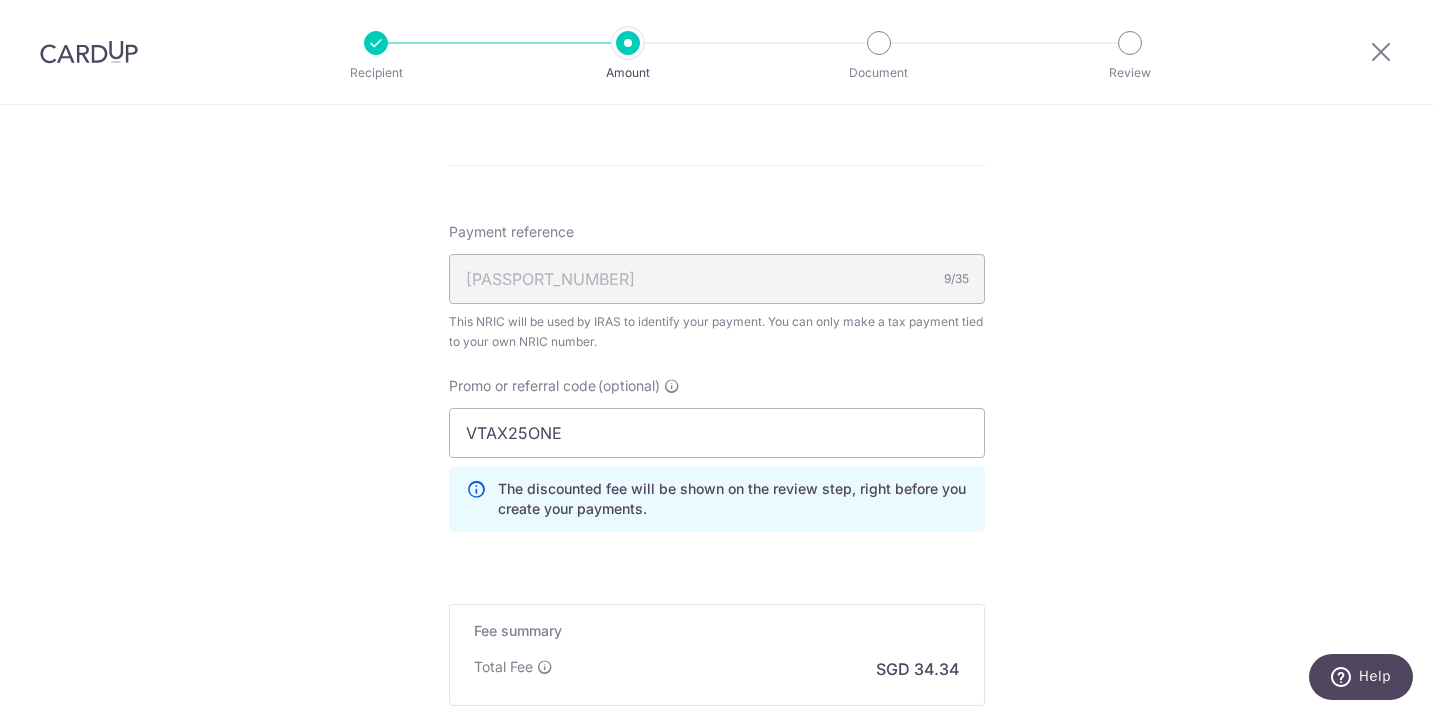 click on "Continue" at bounding box center (857, 787) 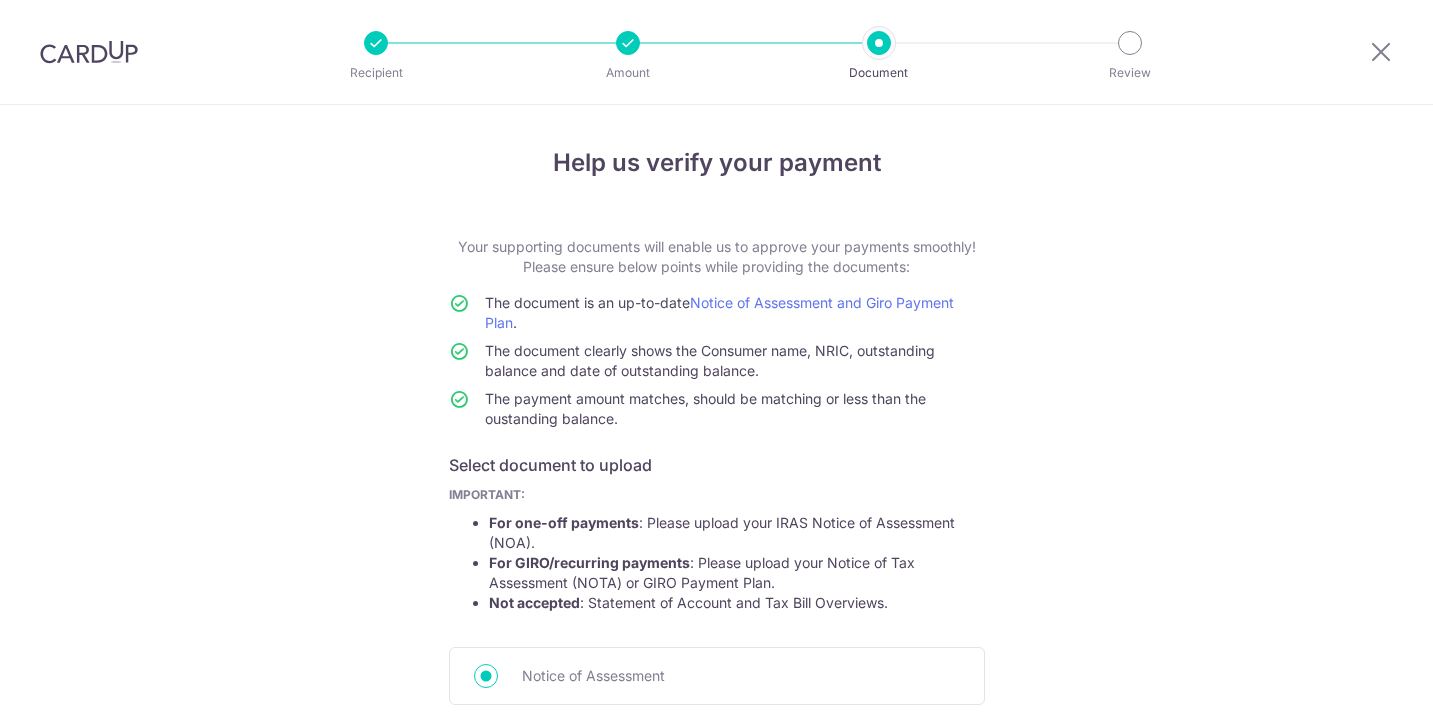 scroll, scrollTop: 0, scrollLeft: 0, axis: both 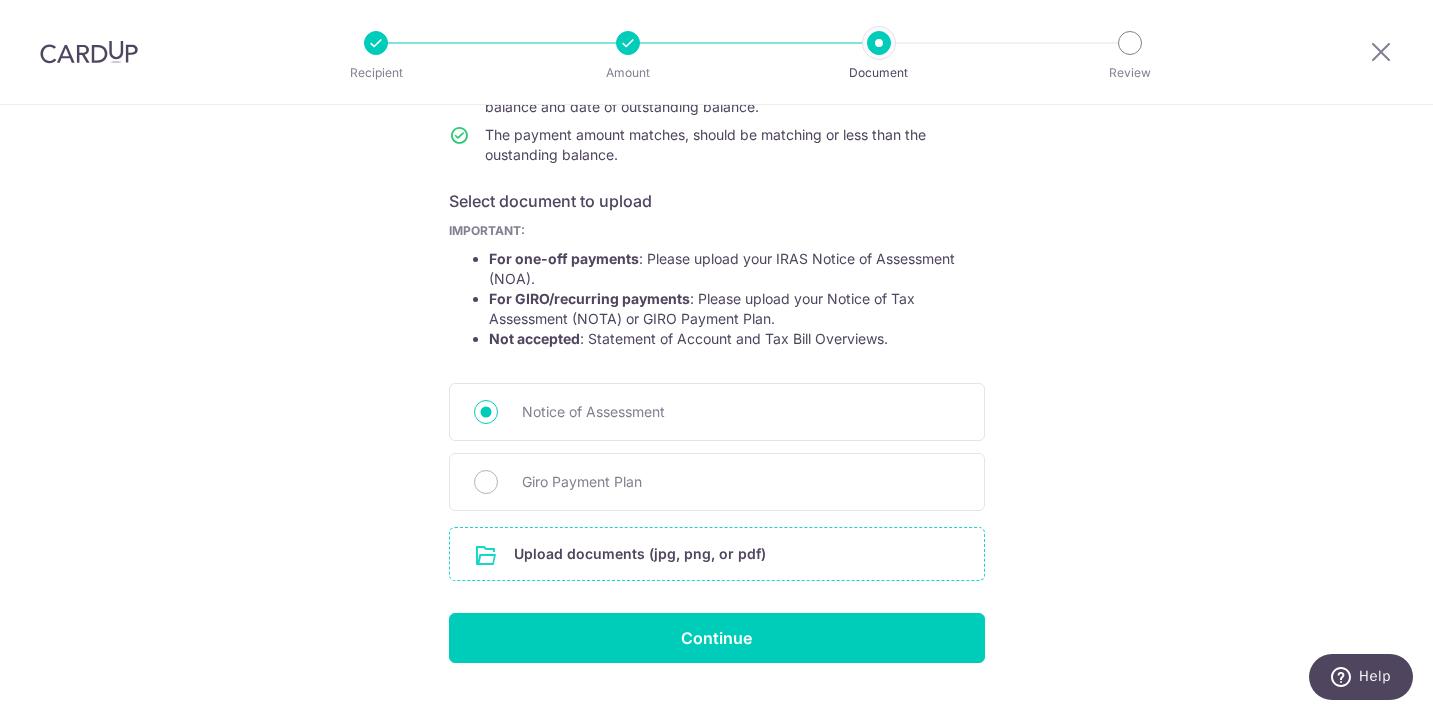 click at bounding box center (717, 554) 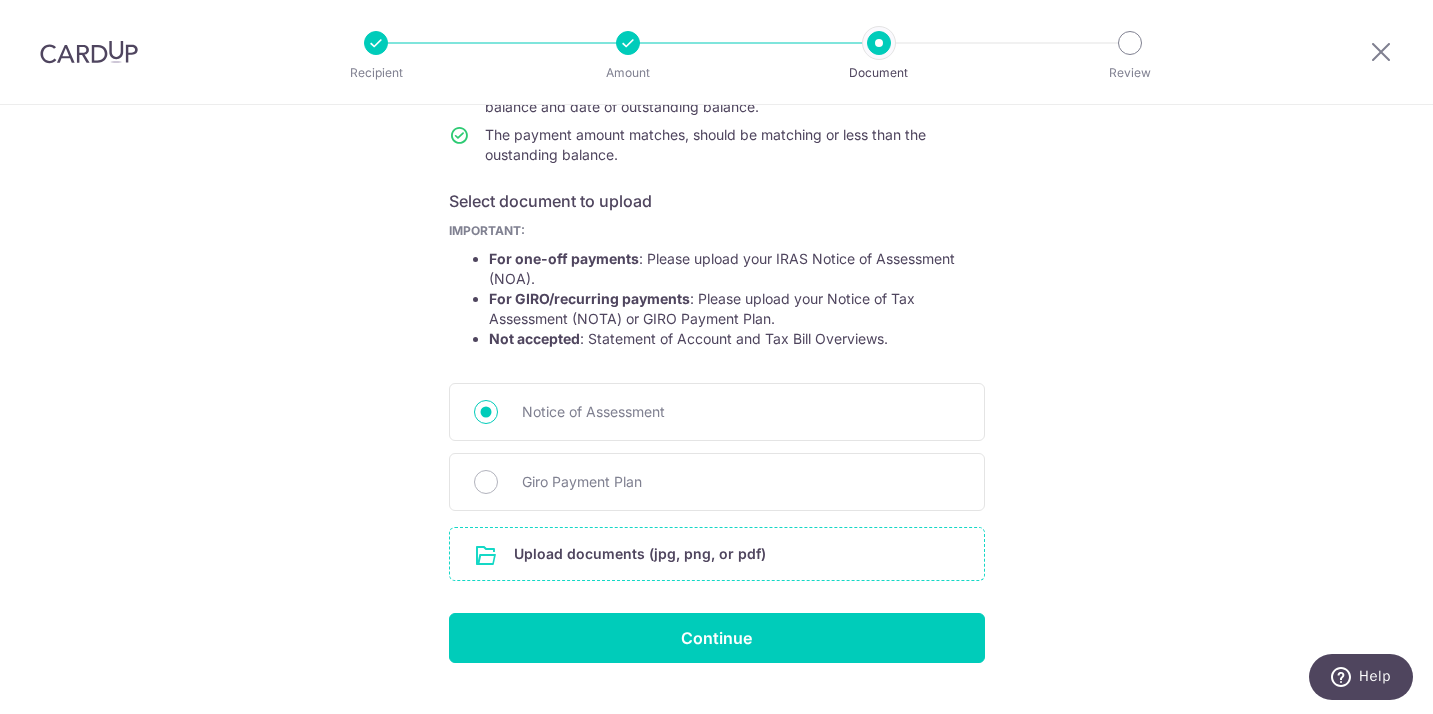 click at bounding box center (717, 554) 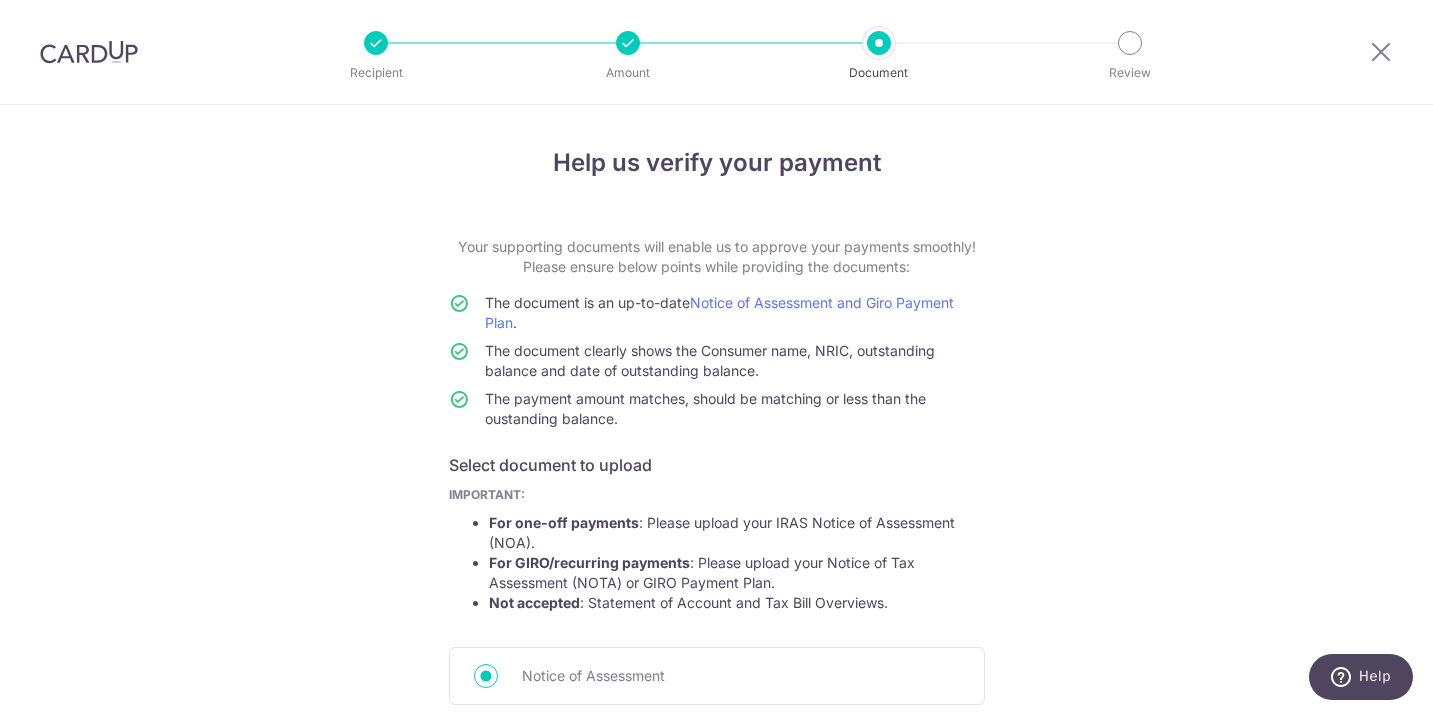 scroll, scrollTop: 0, scrollLeft: 0, axis: both 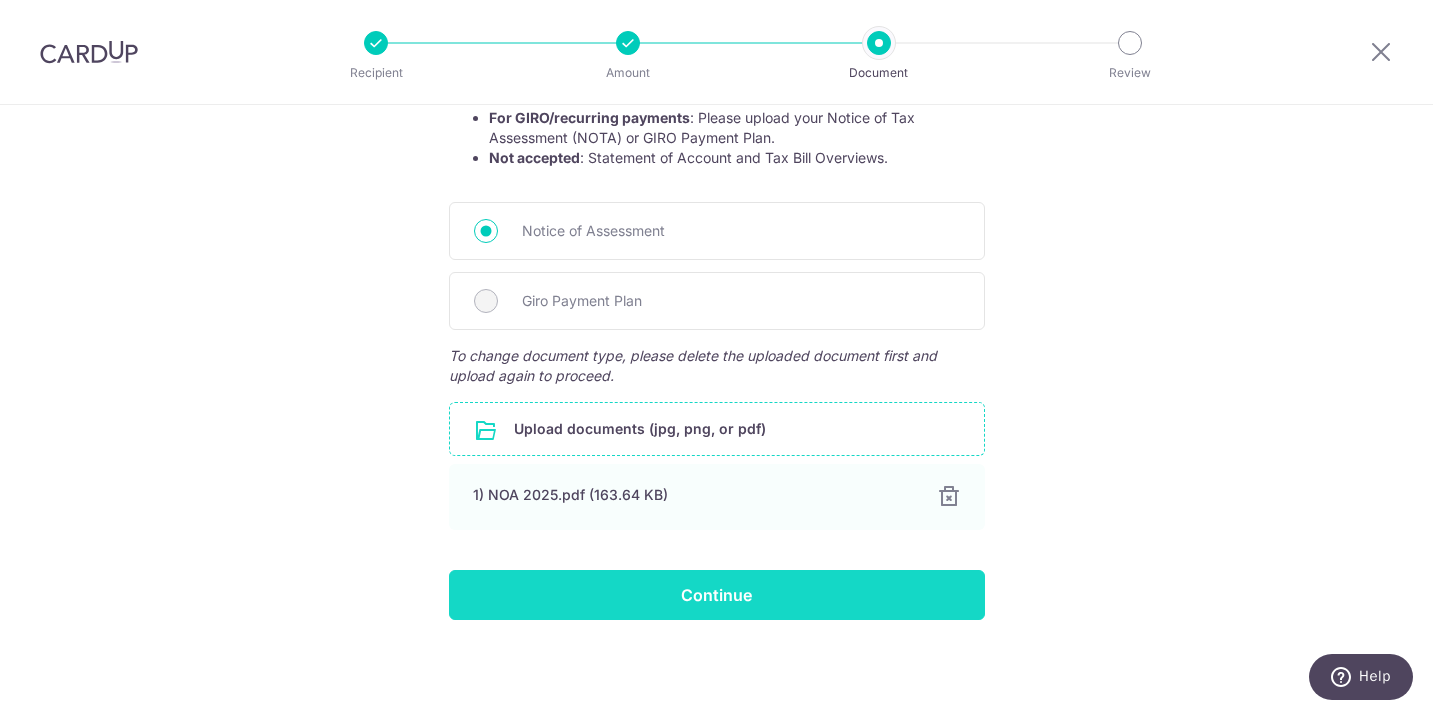 click on "Continue" at bounding box center [717, 595] 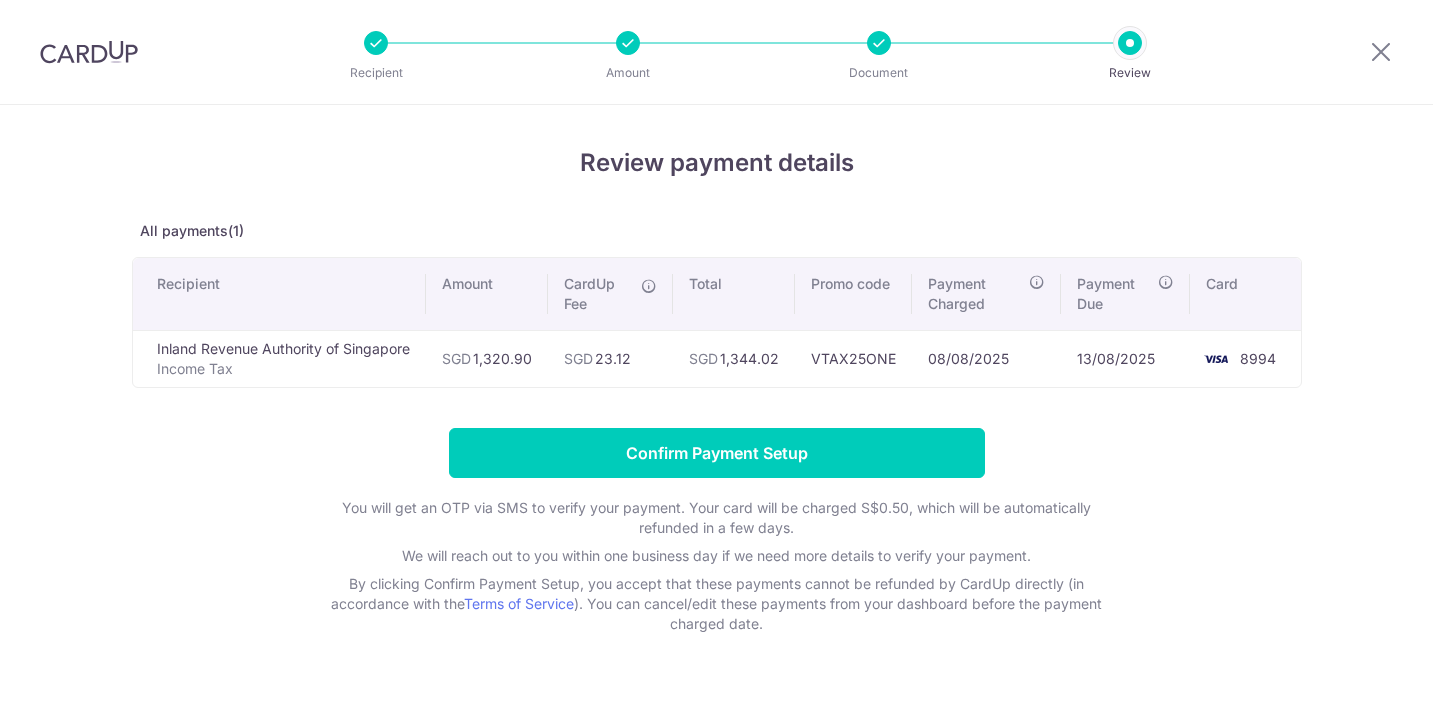 scroll, scrollTop: 0, scrollLeft: 0, axis: both 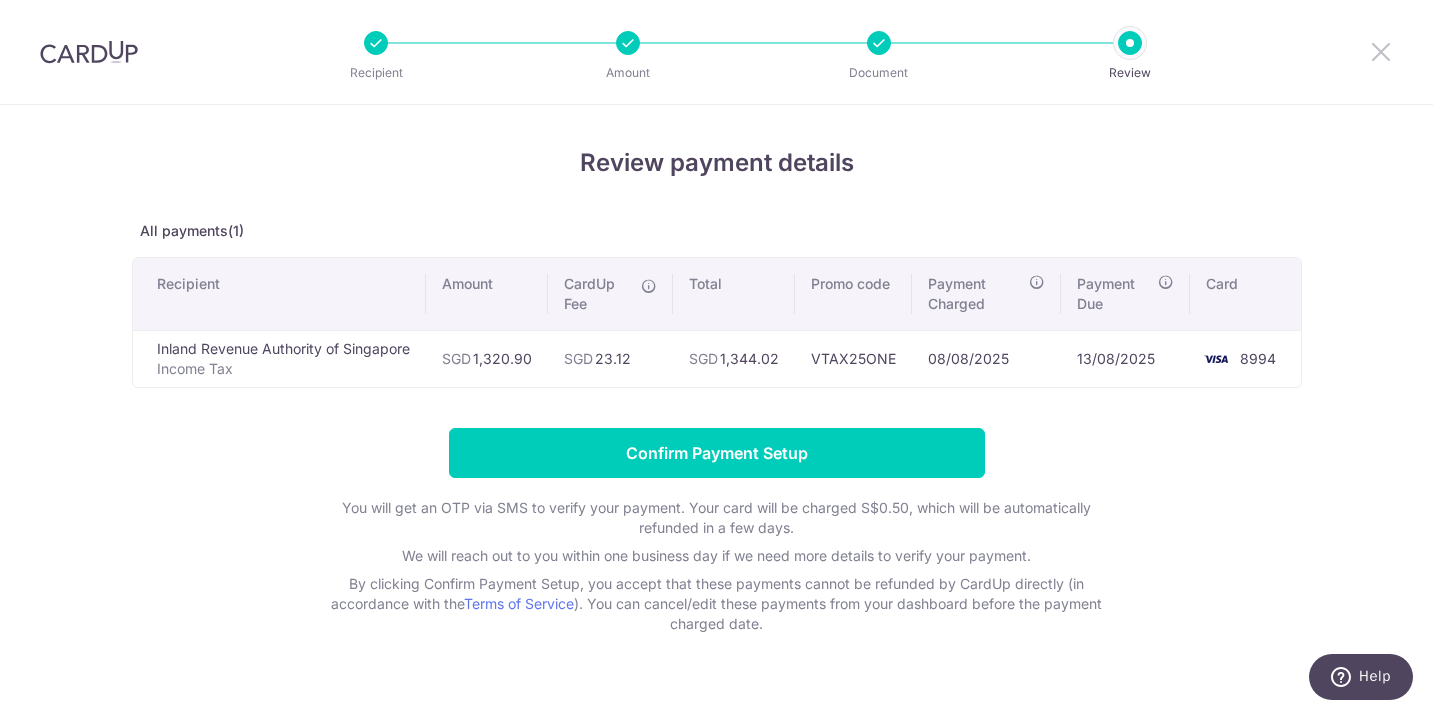 click at bounding box center (1381, 51) 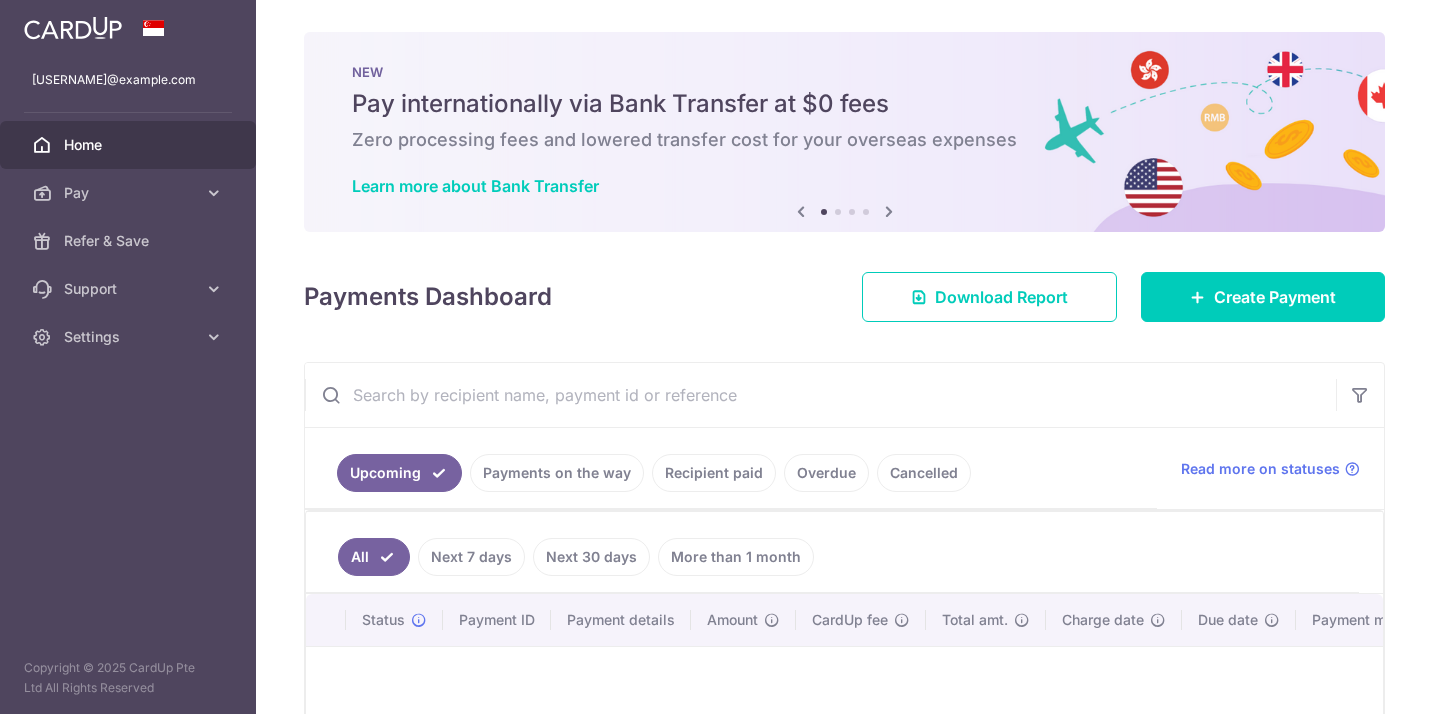 scroll, scrollTop: 0, scrollLeft: 0, axis: both 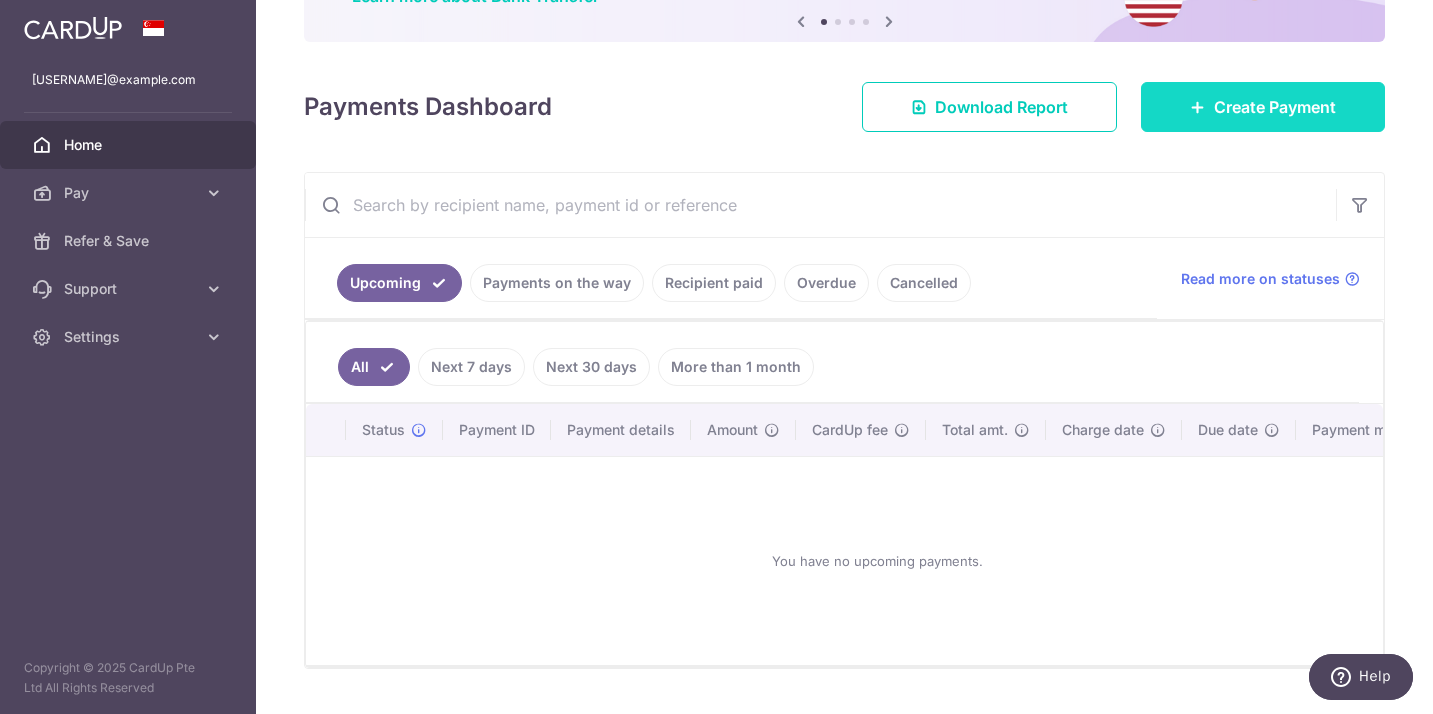 click on "Create Payment" at bounding box center (1263, 107) 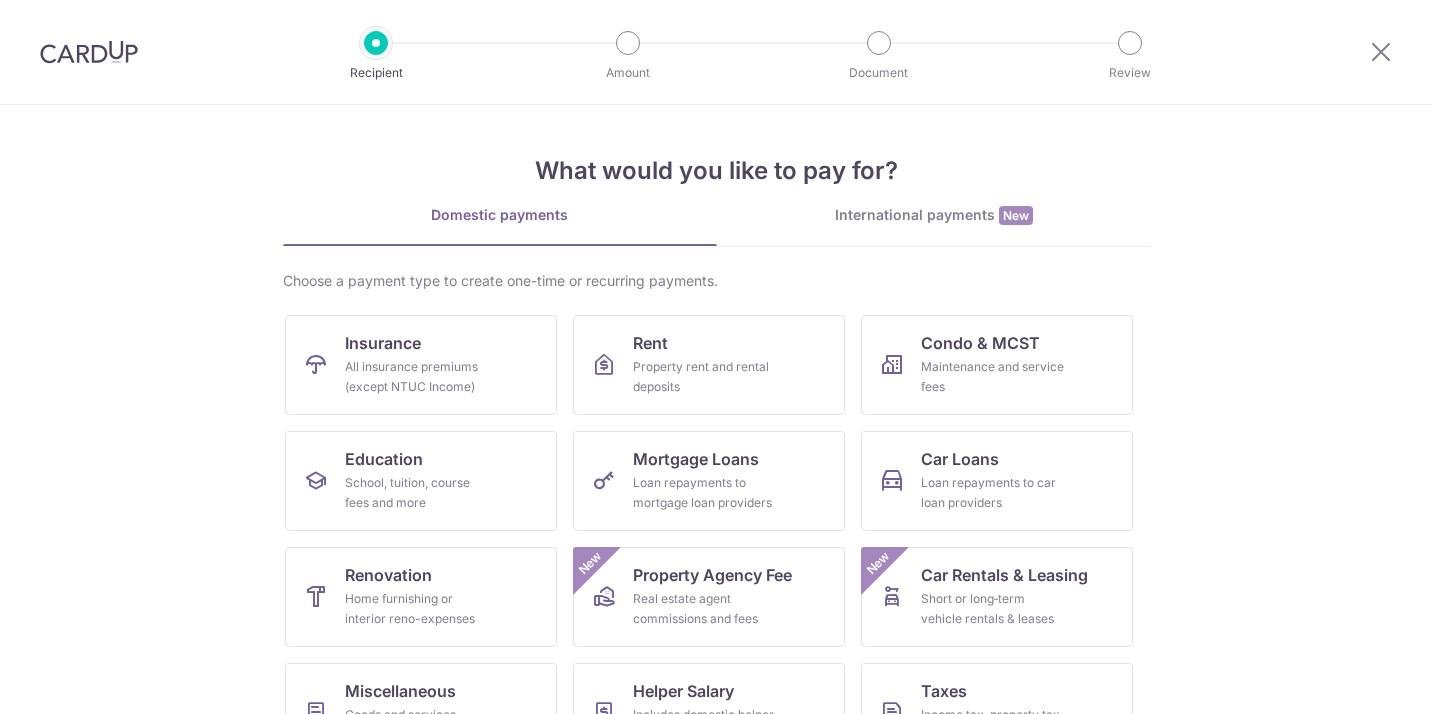 scroll, scrollTop: 0, scrollLeft: 0, axis: both 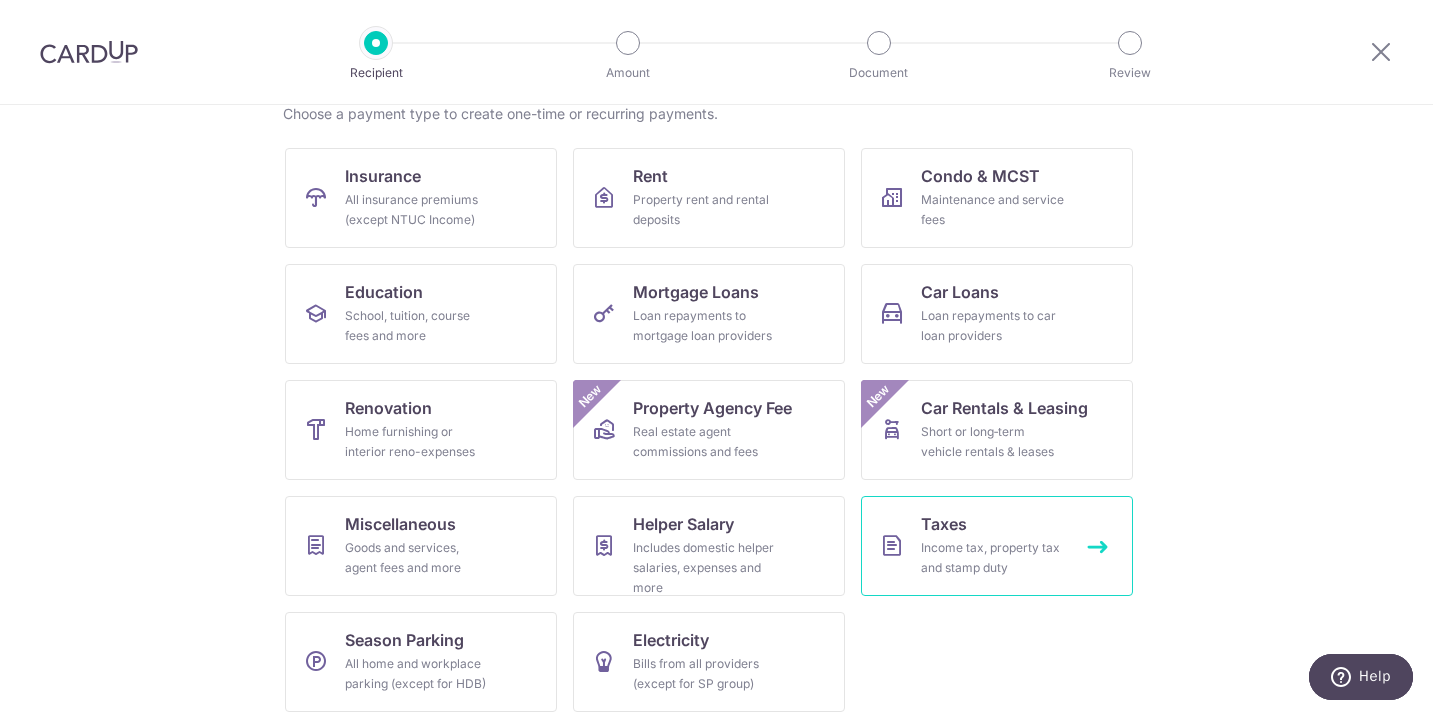 click on "Taxes Income tax, property tax and stamp duty" at bounding box center (997, 546) 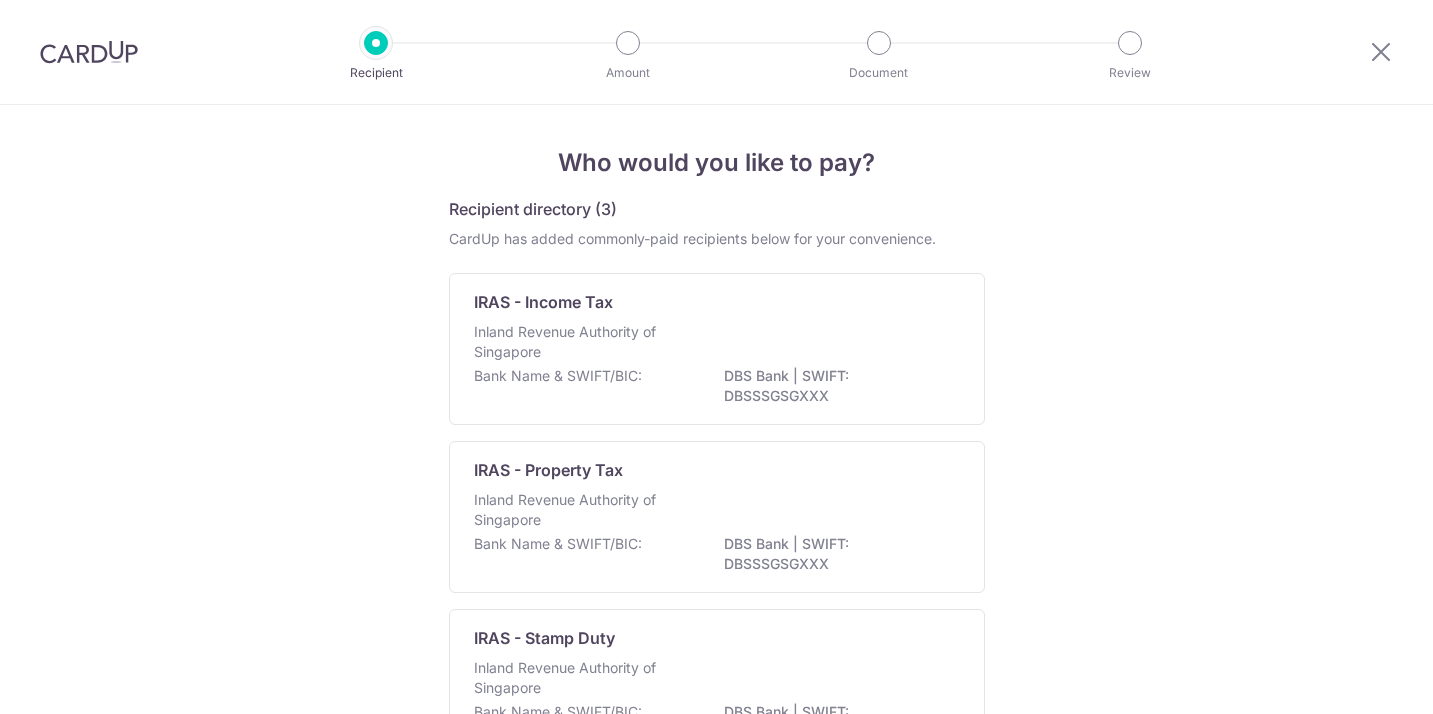 scroll, scrollTop: 0, scrollLeft: 0, axis: both 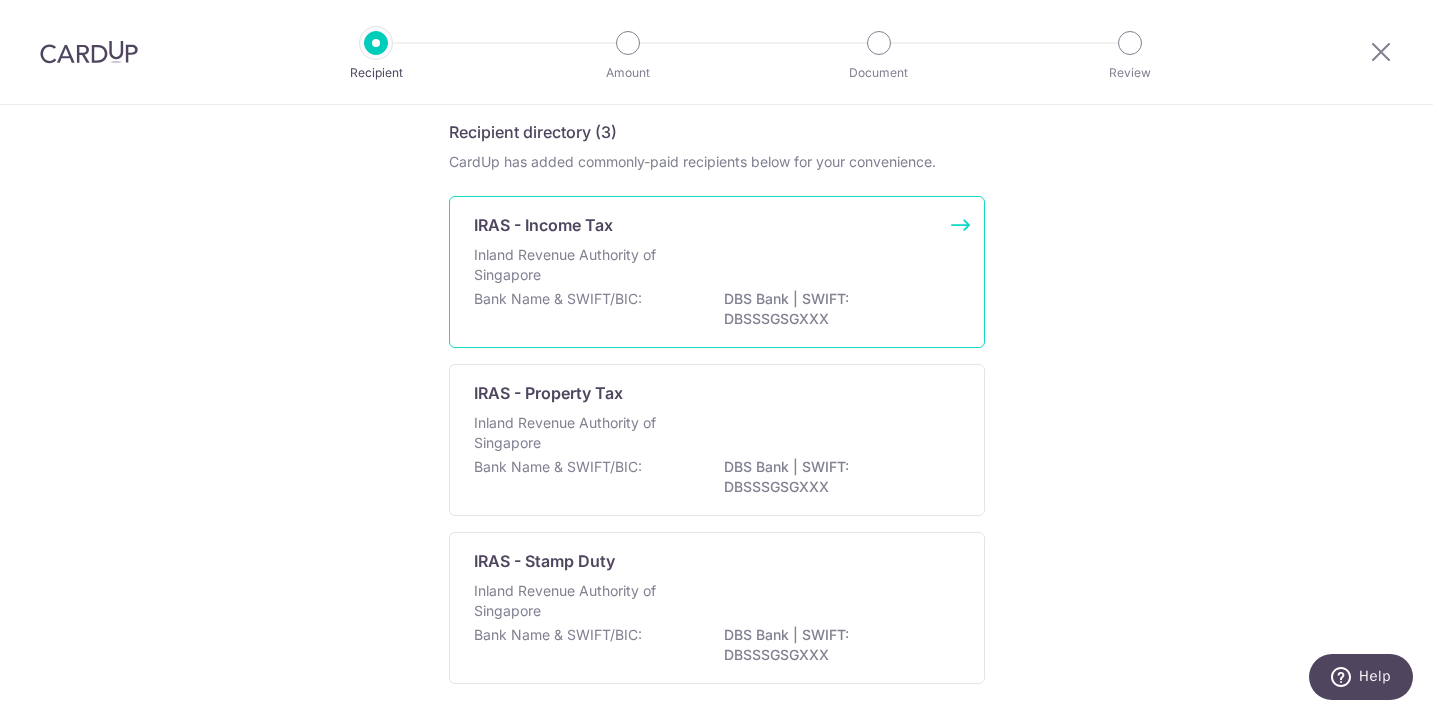 click on "Bank Name & SWIFT/BIC:
DBS Bank | SWIFT: DBSSSGSGXXX" at bounding box center [717, 310] 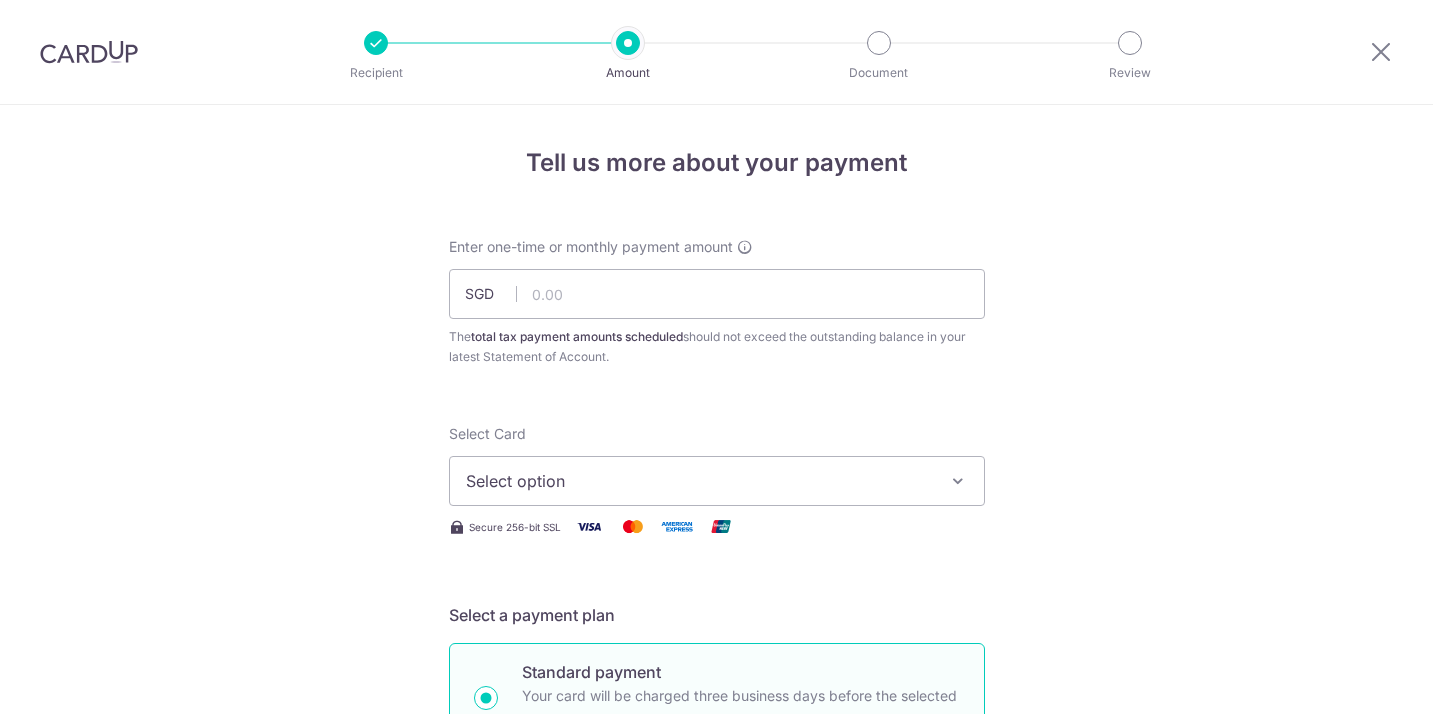scroll, scrollTop: 0, scrollLeft: 0, axis: both 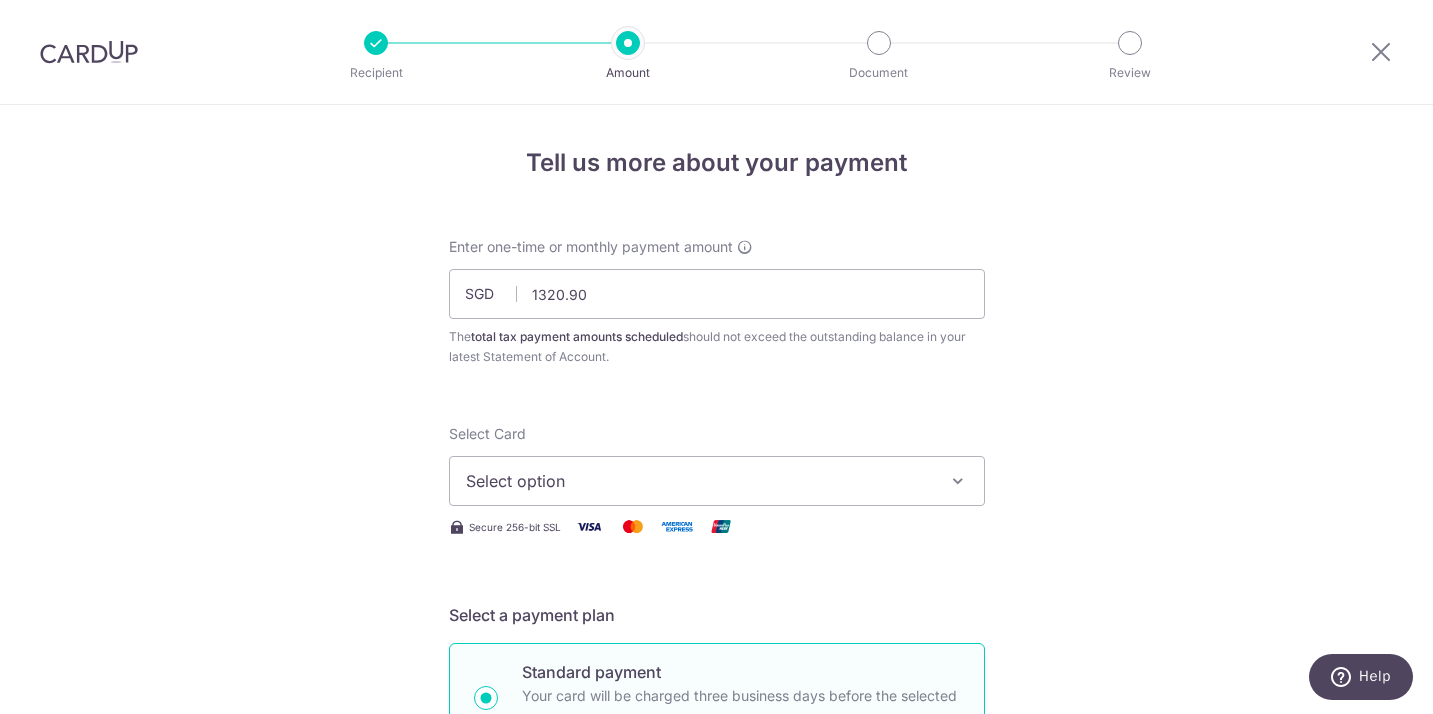type on "1,320.90" 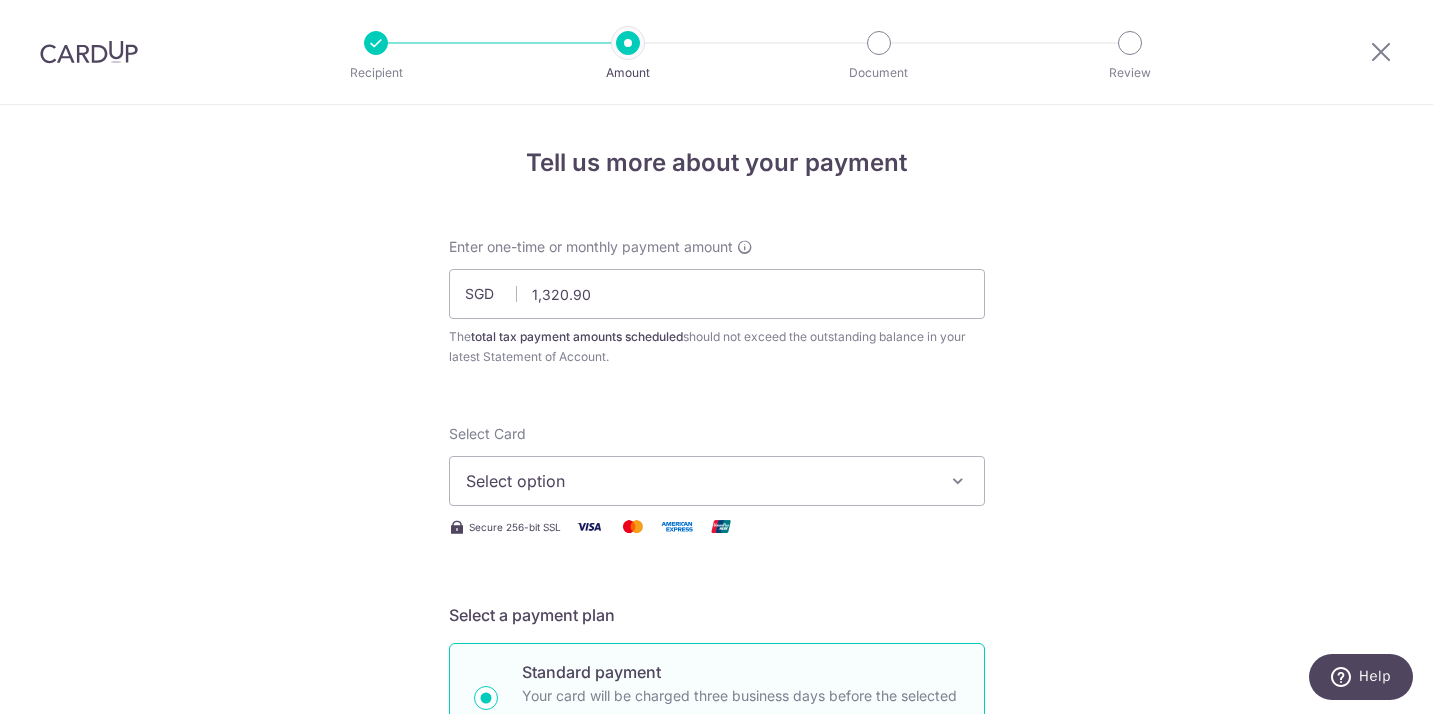 click on "Select option" at bounding box center [699, 481] 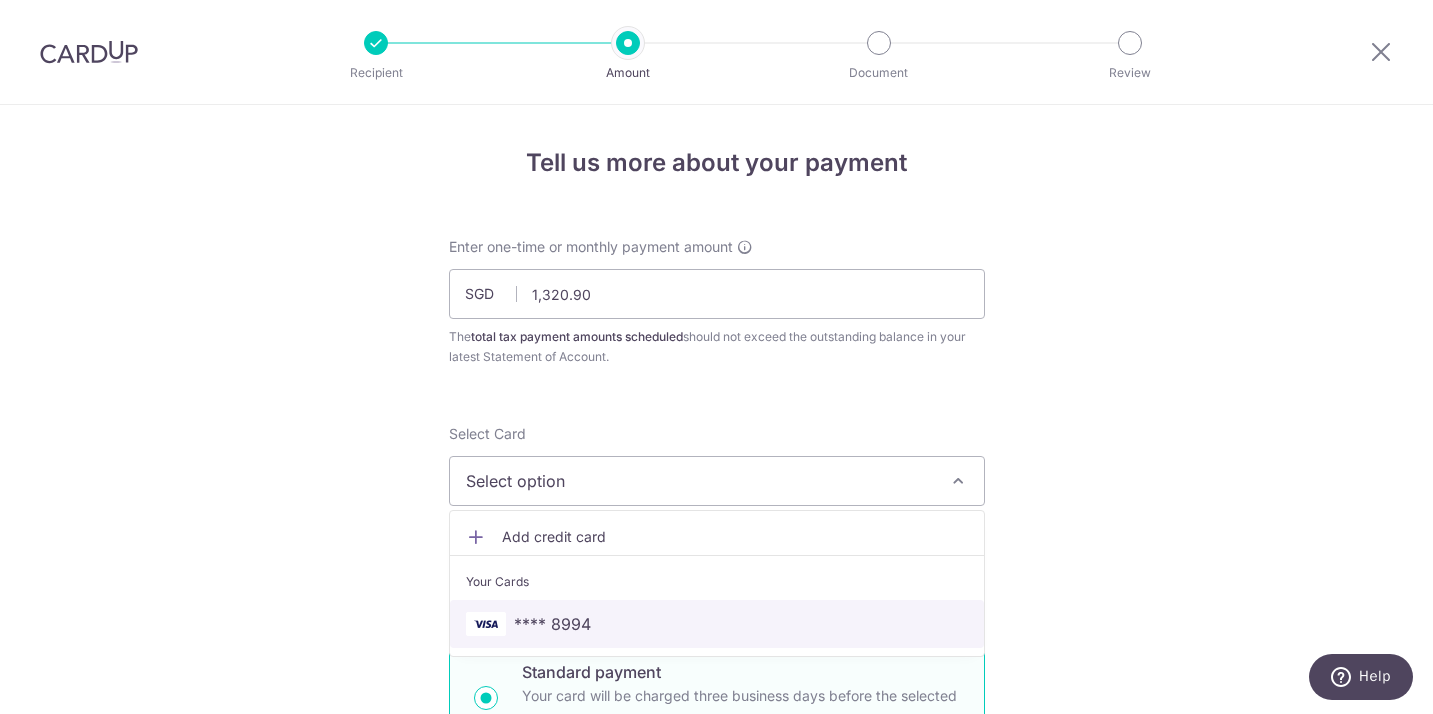 click on "**** 8994" at bounding box center [552, 624] 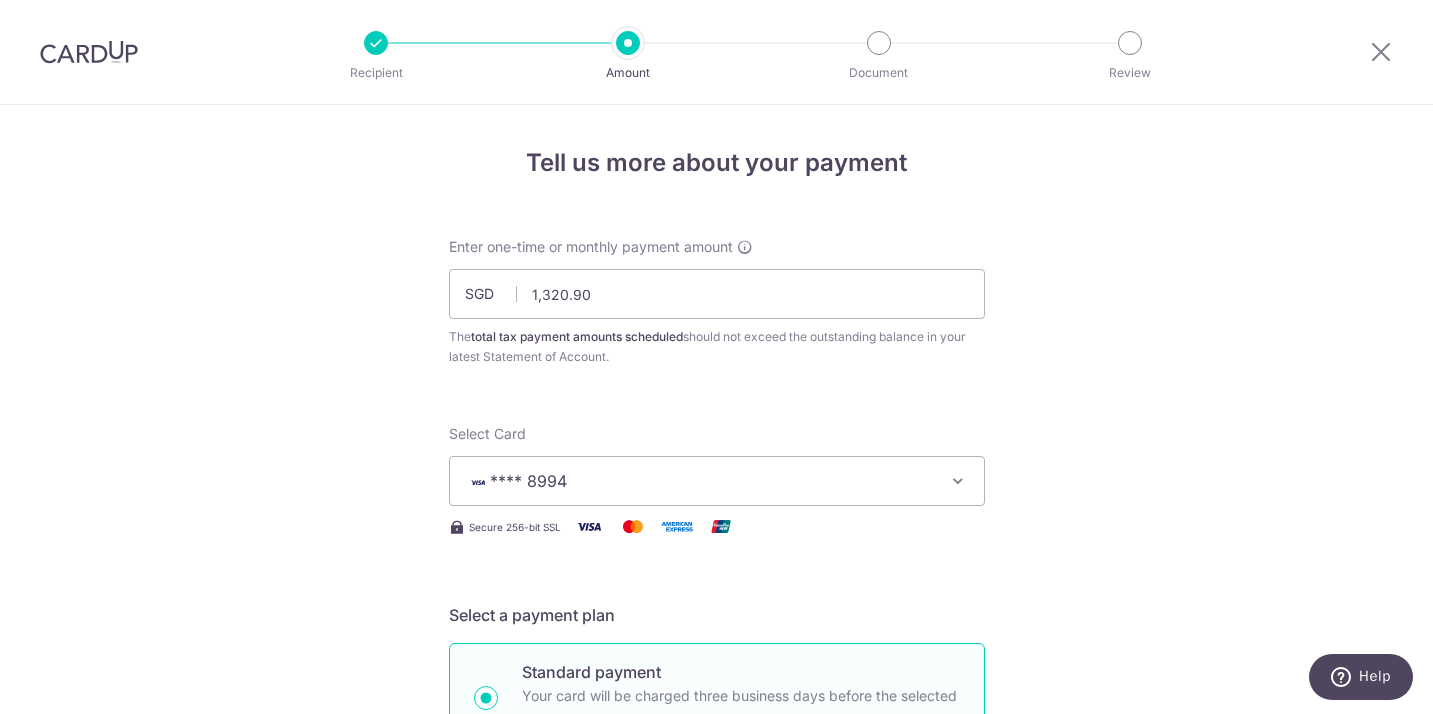 scroll, scrollTop: 365, scrollLeft: 0, axis: vertical 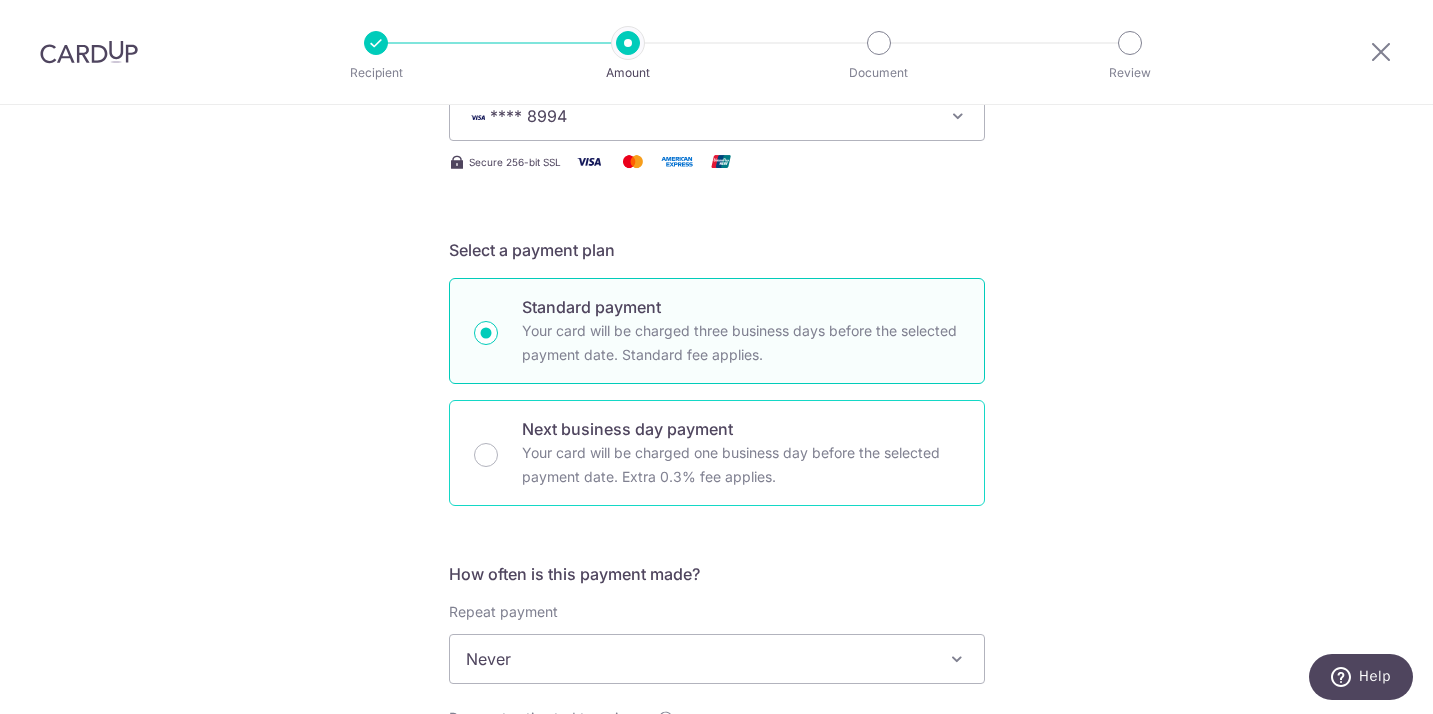 click on "Your card will be charged one business day before the selected payment date. Extra 0.3% fee applies." at bounding box center [741, 465] 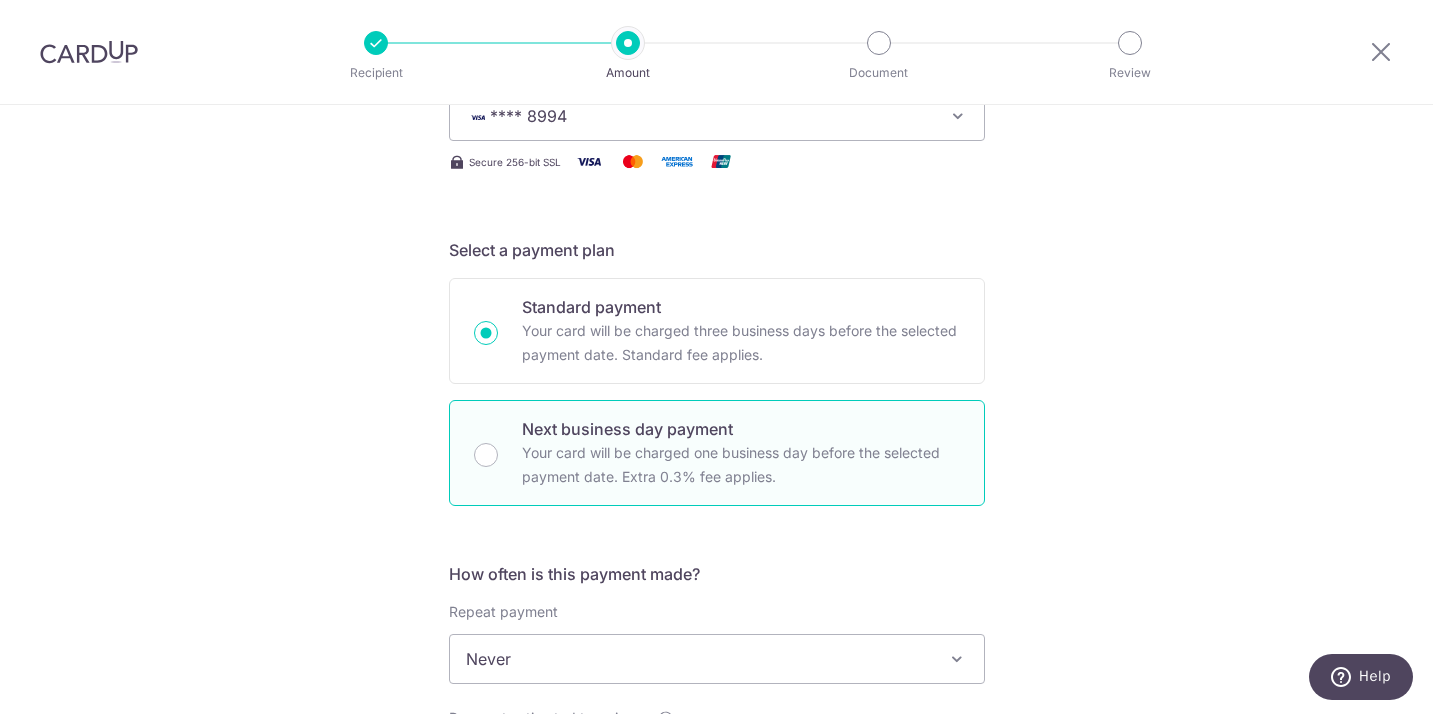 radio on "false" 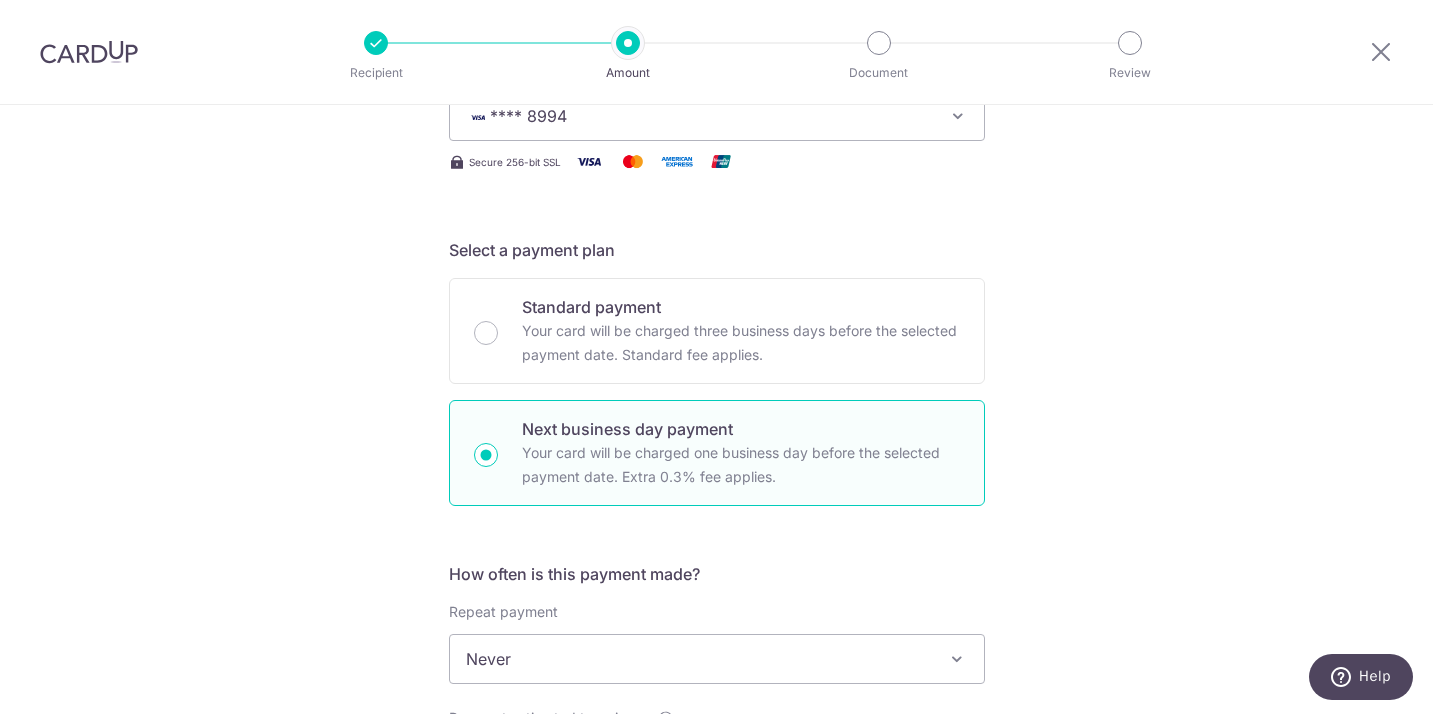 click on "Your card will be charged one business day before the selected payment date. Extra 0.3% fee applies." at bounding box center (741, 465) 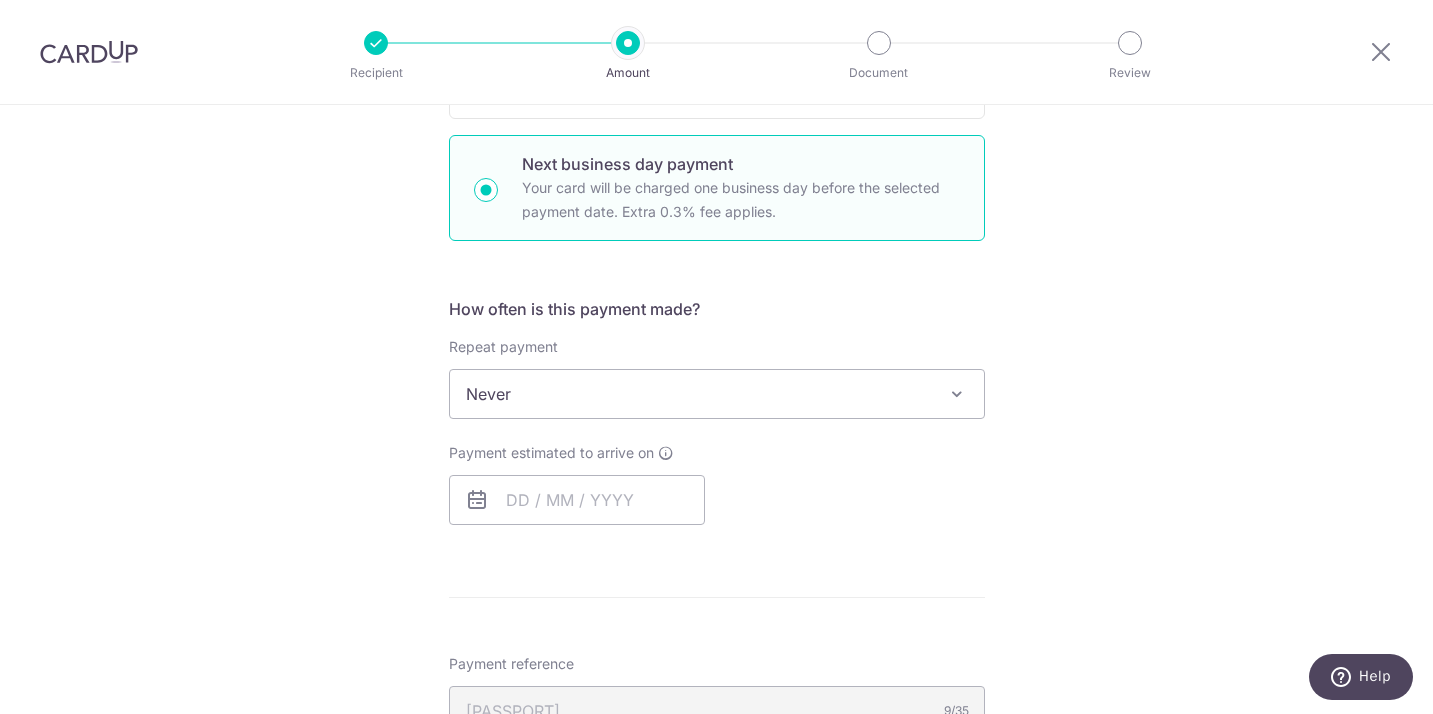 scroll, scrollTop: 695, scrollLeft: 0, axis: vertical 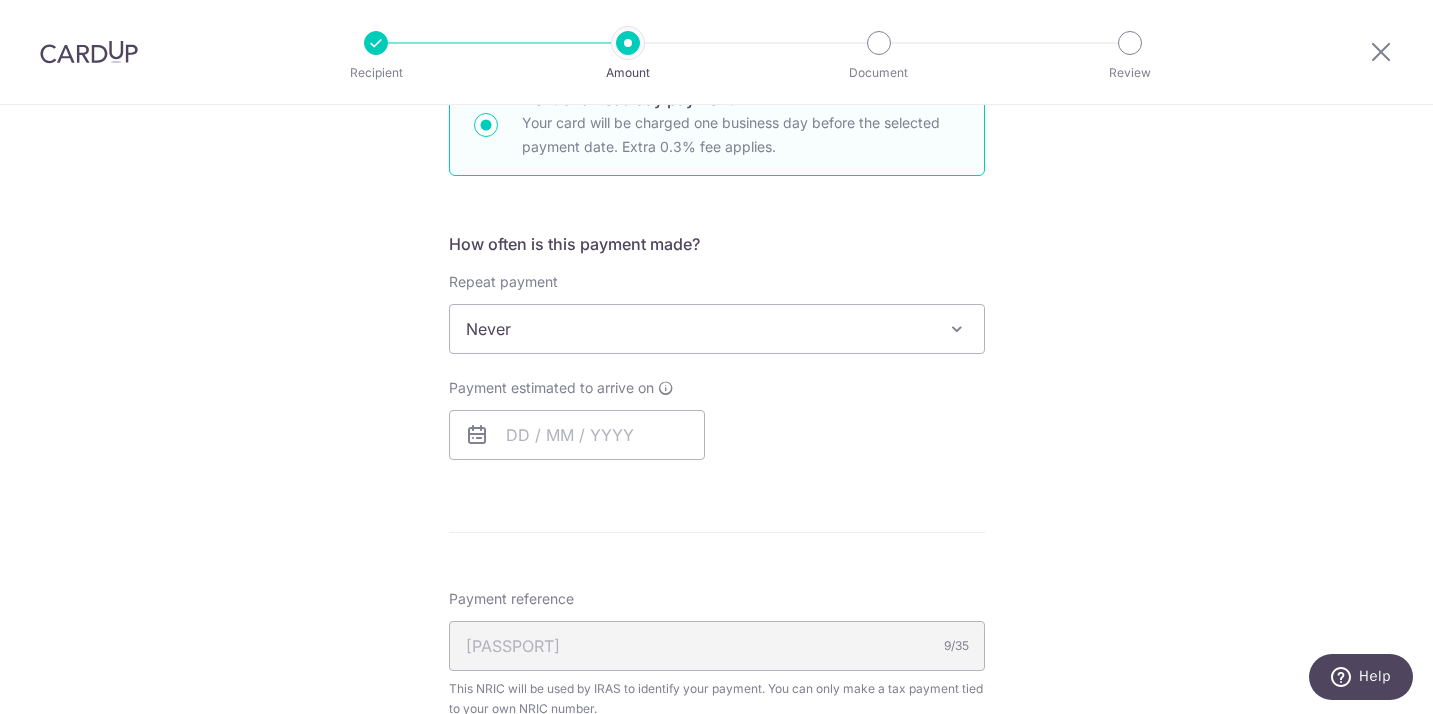 click on "Payment estimated to arrive on
Your card will be charged on   for the first payment
* If your payment is funded by  9:00am SGT on Monday 11/08/2025
11/08/2025" at bounding box center (577, 419) 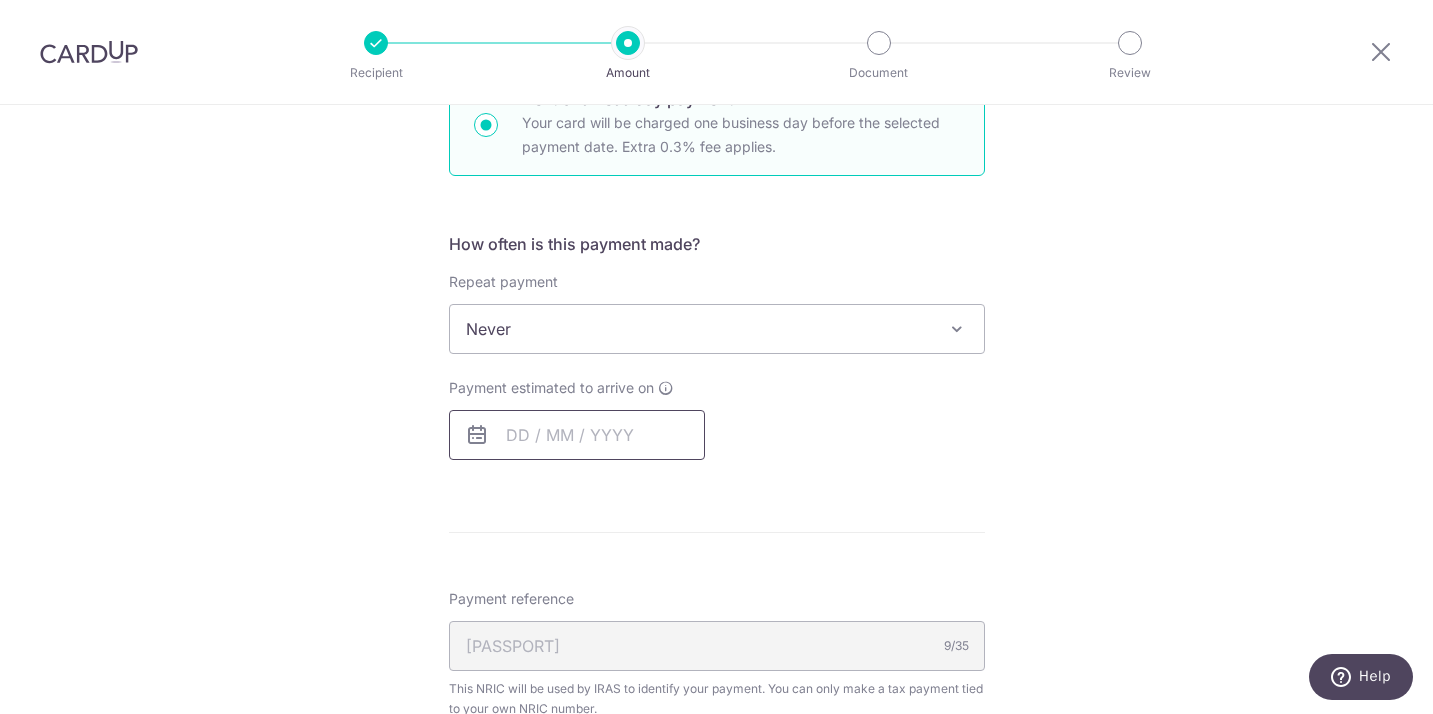 click at bounding box center [577, 435] 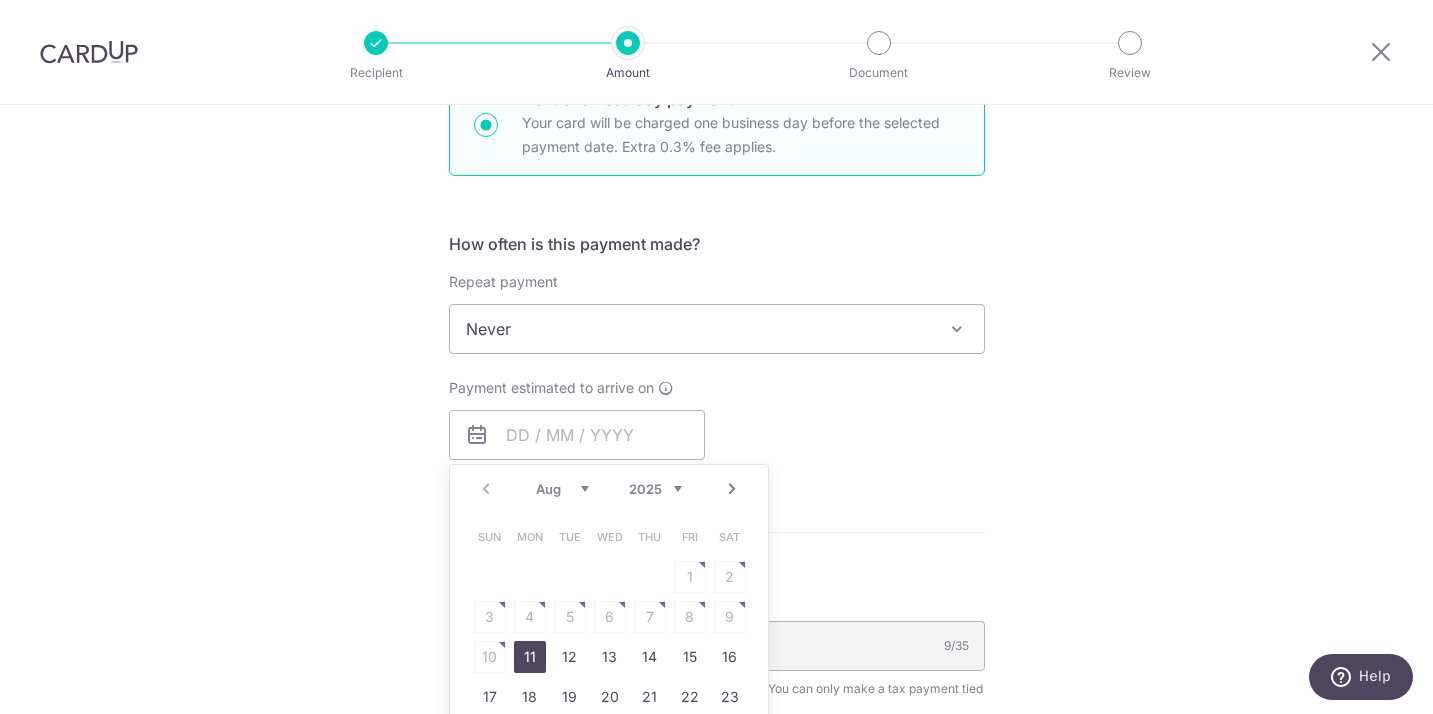click on "11" at bounding box center [530, 657] 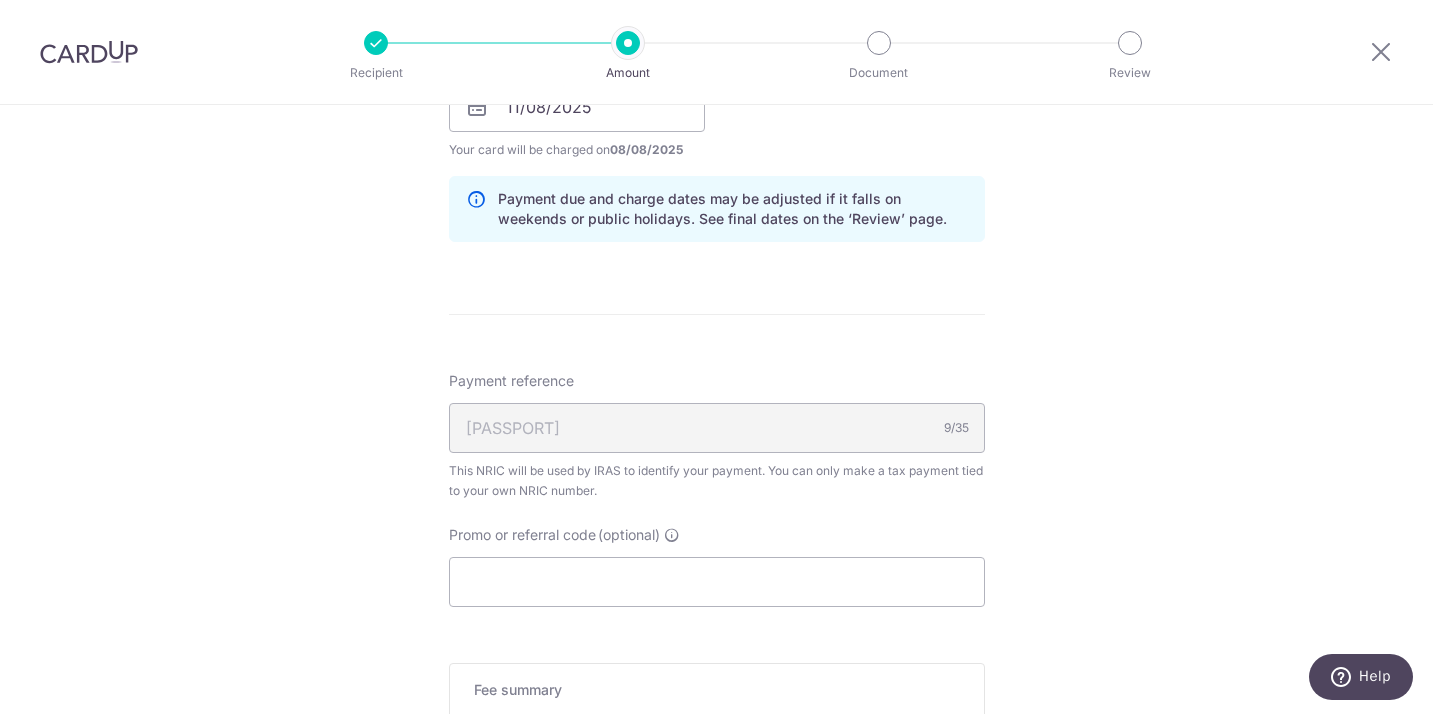 scroll, scrollTop: 1102, scrollLeft: 0, axis: vertical 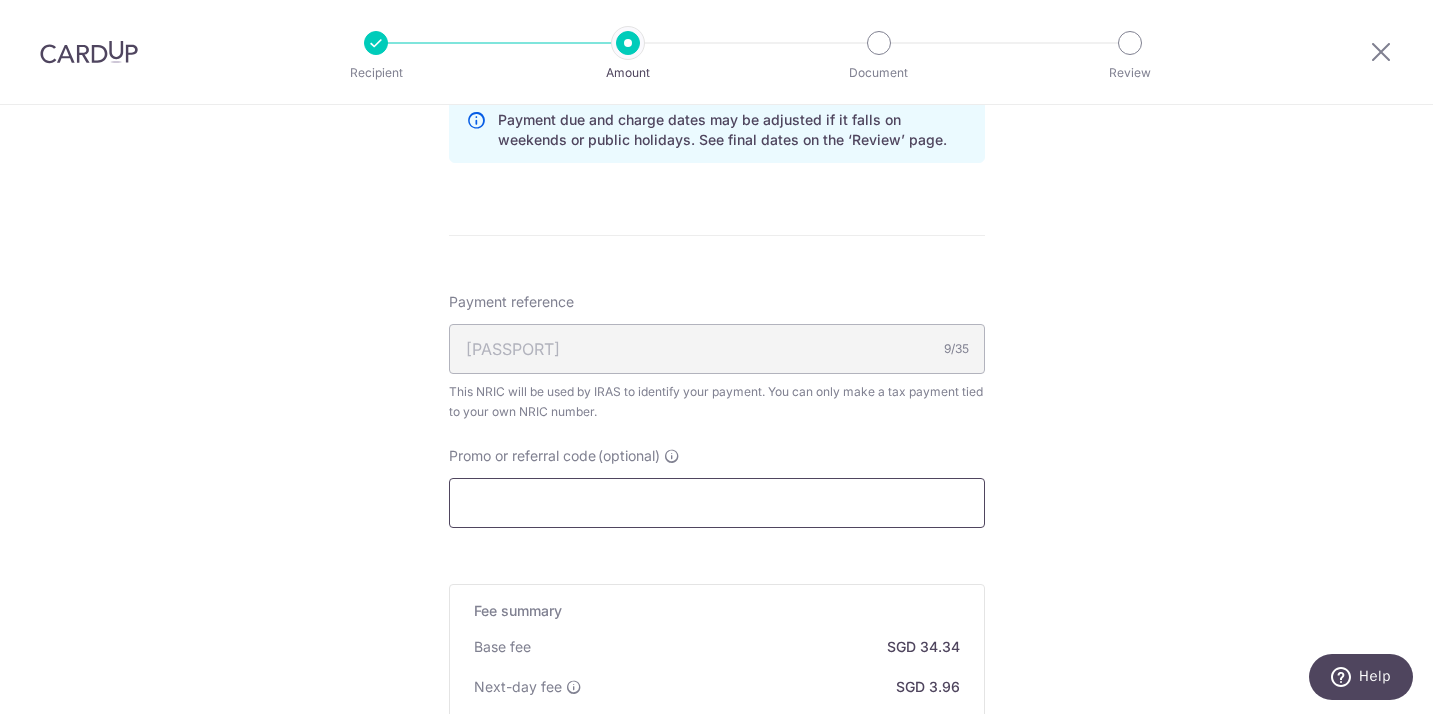 click on "Promo or referral code
(optional)" at bounding box center (717, 503) 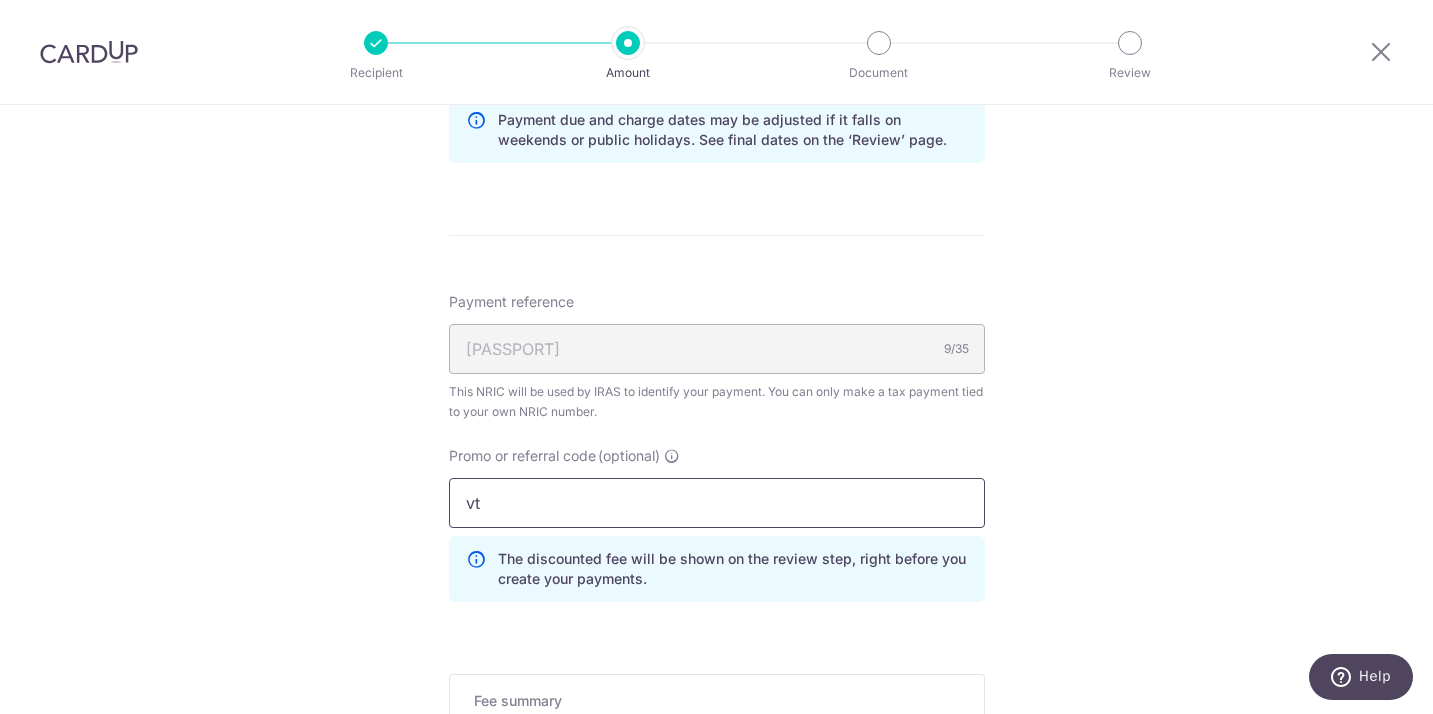 type on "v" 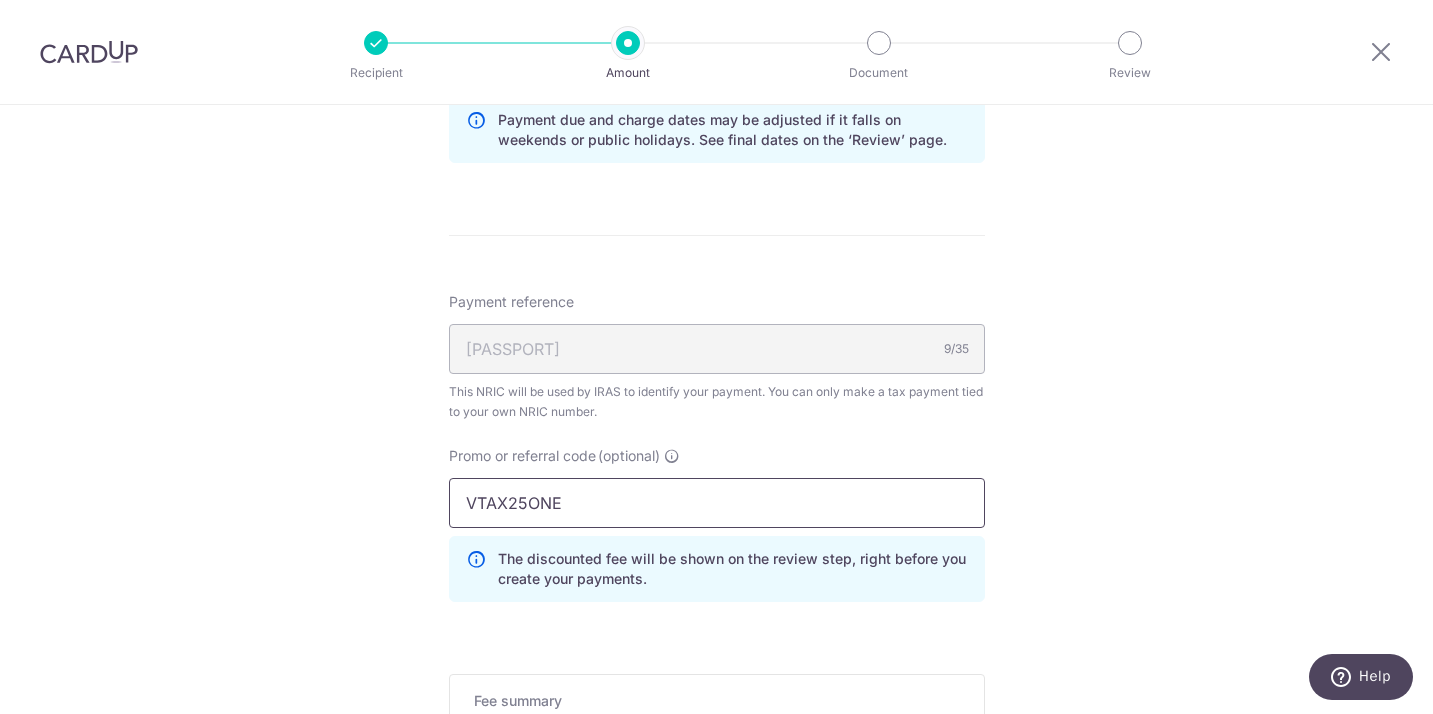 type on "VTAX25ONE" 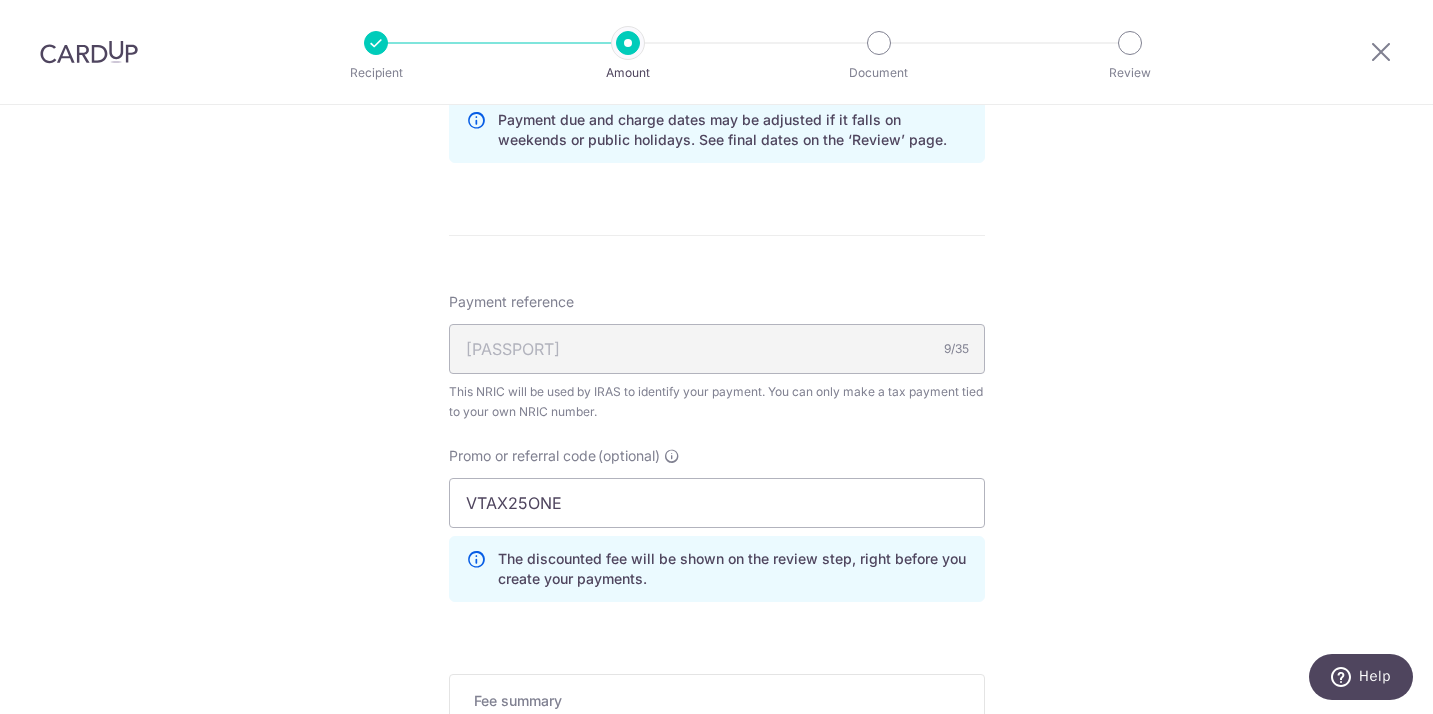 click on "Tell us more about your payment
Enter one-time or monthly payment amount
SGD
1,320.90
1320.90
The  total tax payment amounts scheduled  should not exceed the outstanding balance in your latest Statement of Account.
Select Card
**** 8994
Add credit card
Your Cards
**** 8994
Secure 256-bit SSL
Text
New card details" at bounding box center [716, 66] 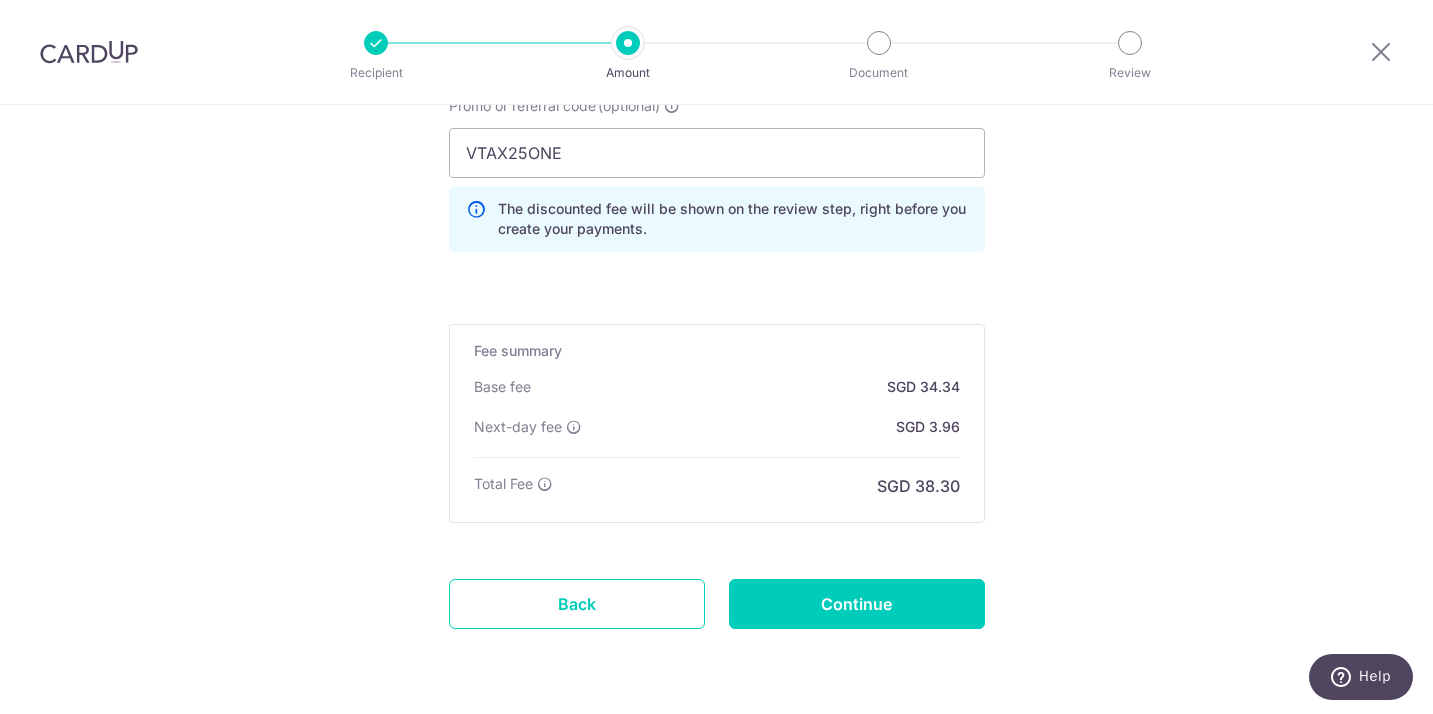 scroll, scrollTop: 1452, scrollLeft: 0, axis: vertical 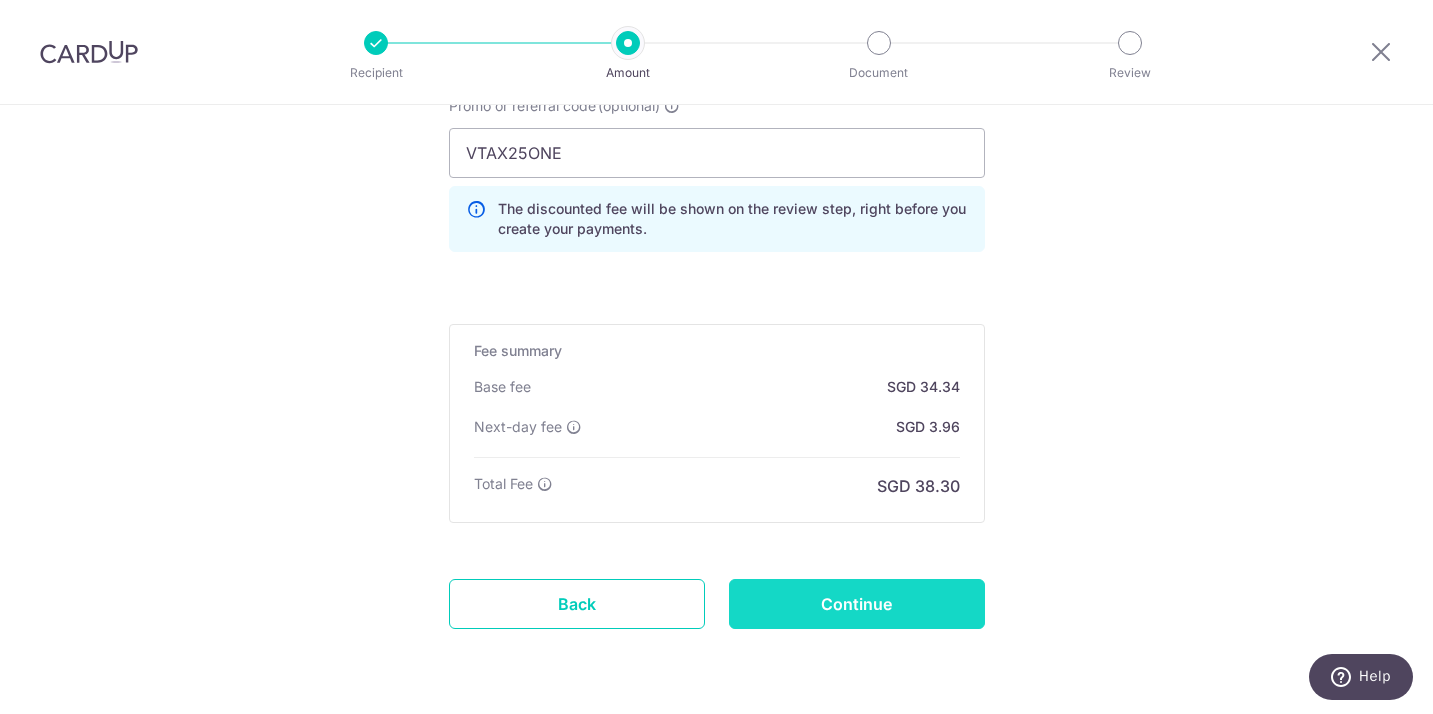 click on "Continue" at bounding box center [857, 604] 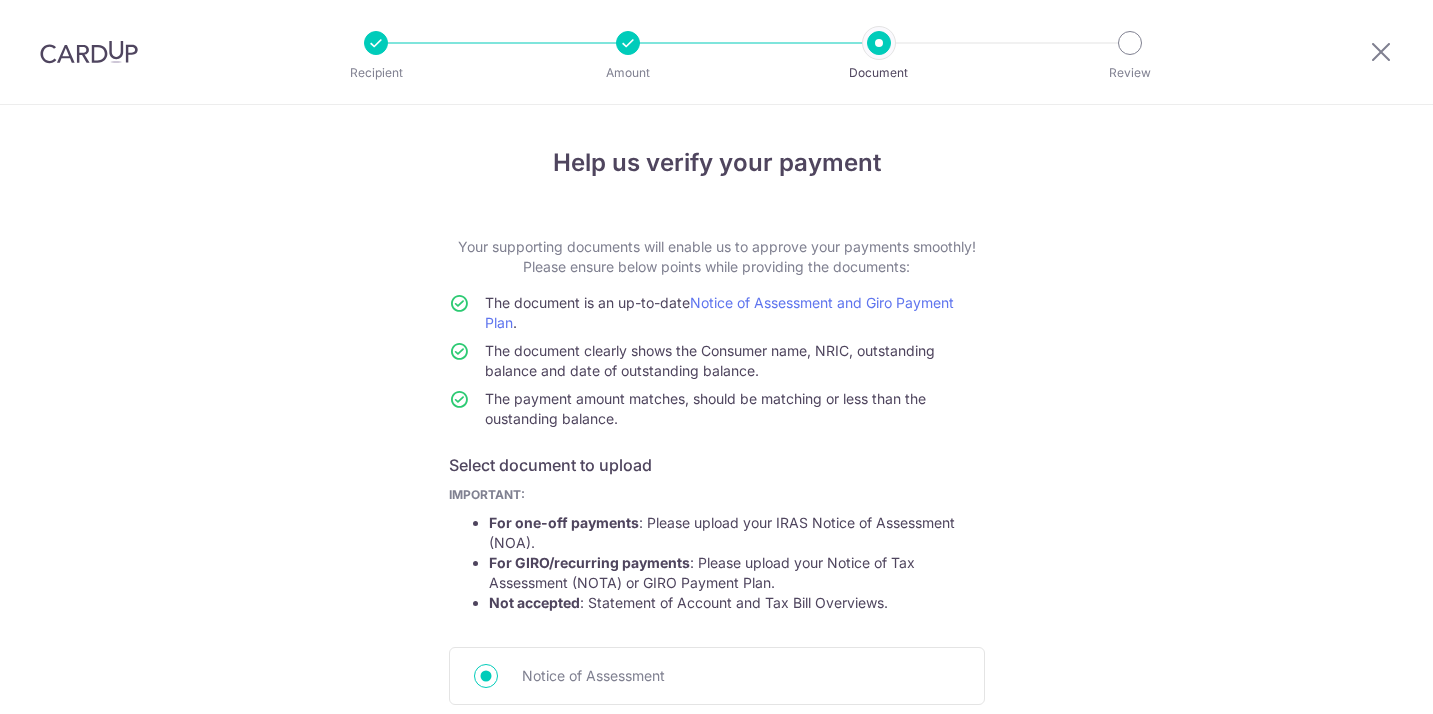 scroll, scrollTop: 0, scrollLeft: 0, axis: both 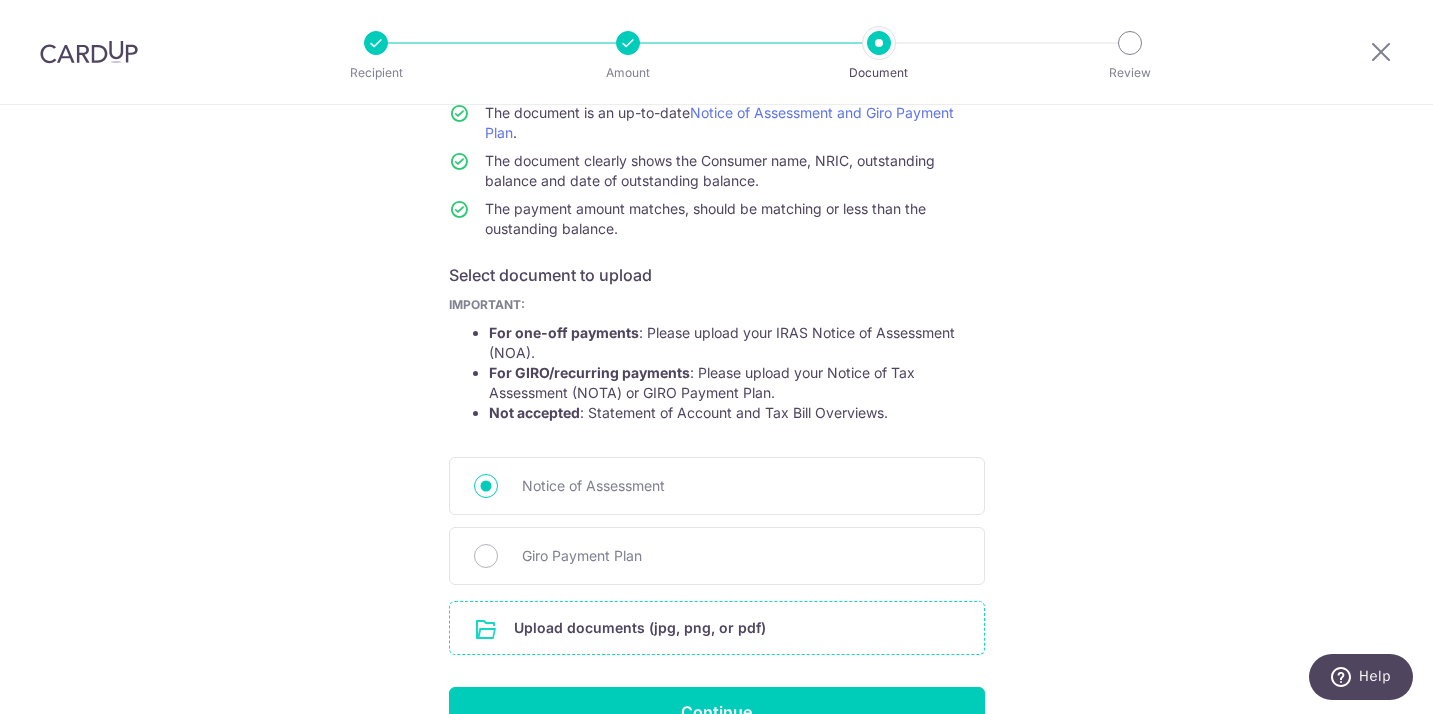 click at bounding box center (717, 628) 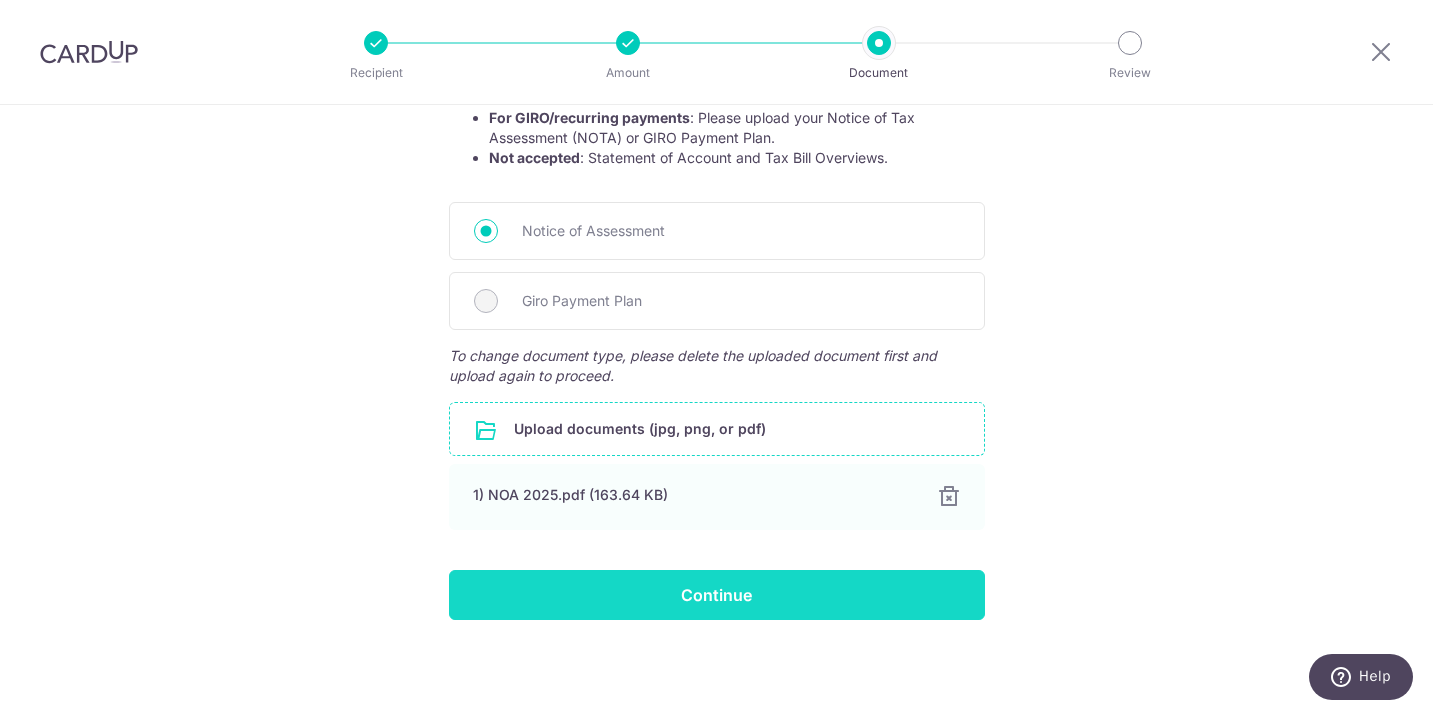 scroll, scrollTop: 445, scrollLeft: 0, axis: vertical 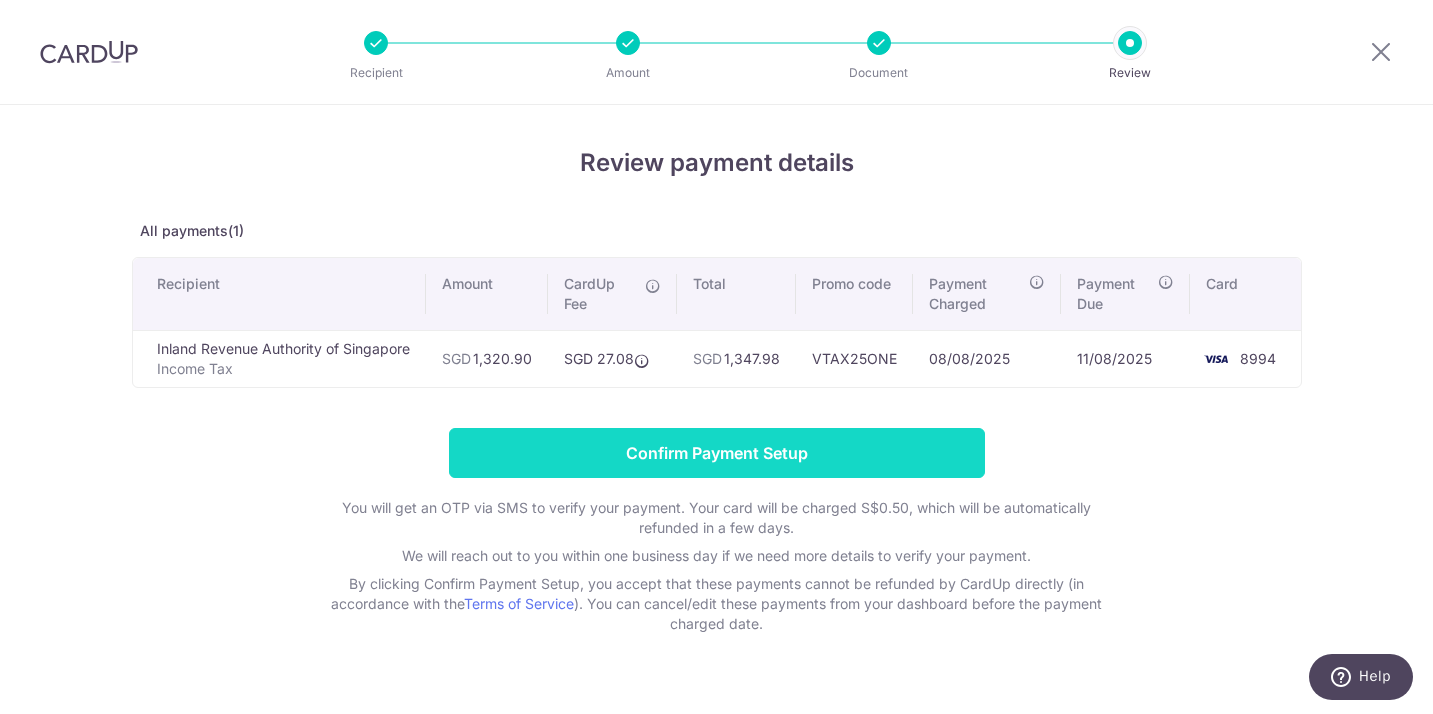click on "Confirm Payment Setup" at bounding box center [717, 453] 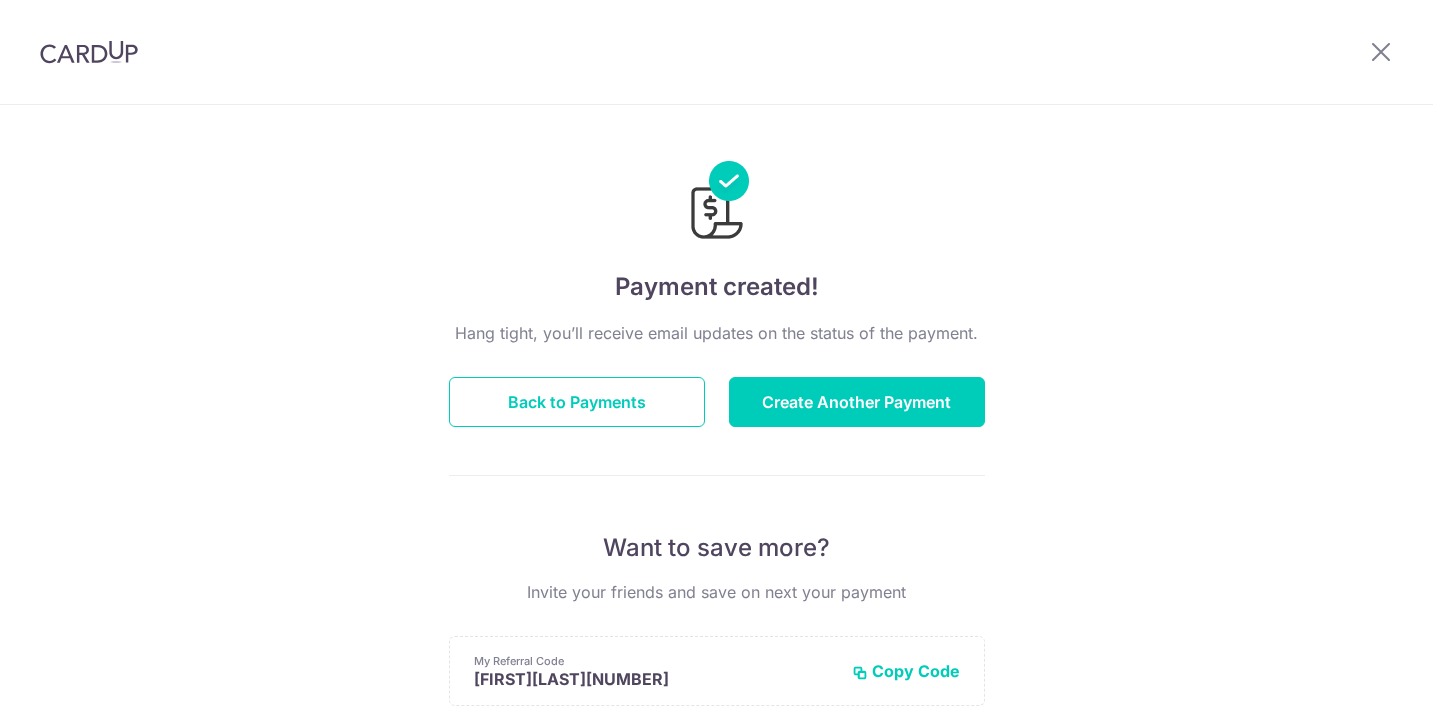 scroll, scrollTop: 0, scrollLeft: 0, axis: both 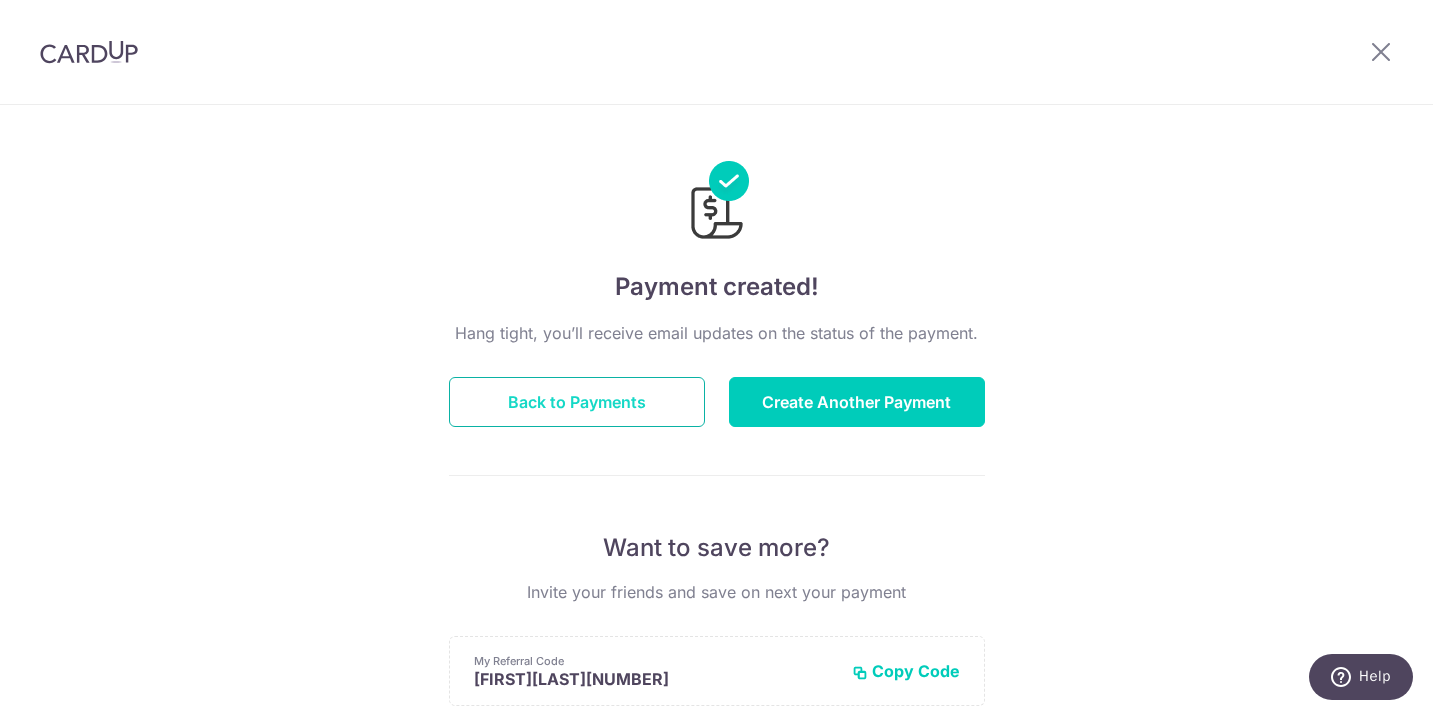 click on "Back to Payments" at bounding box center (577, 402) 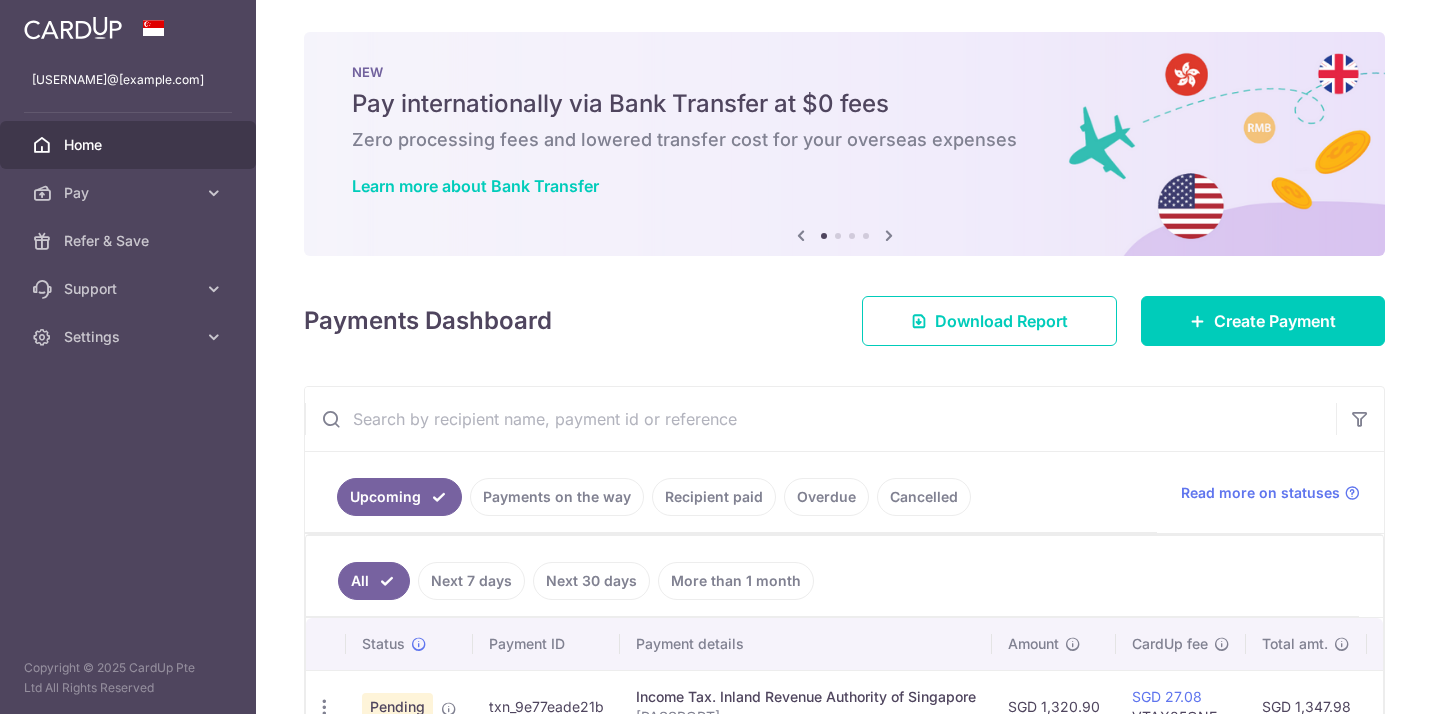 scroll, scrollTop: 0, scrollLeft: 0, axis: both 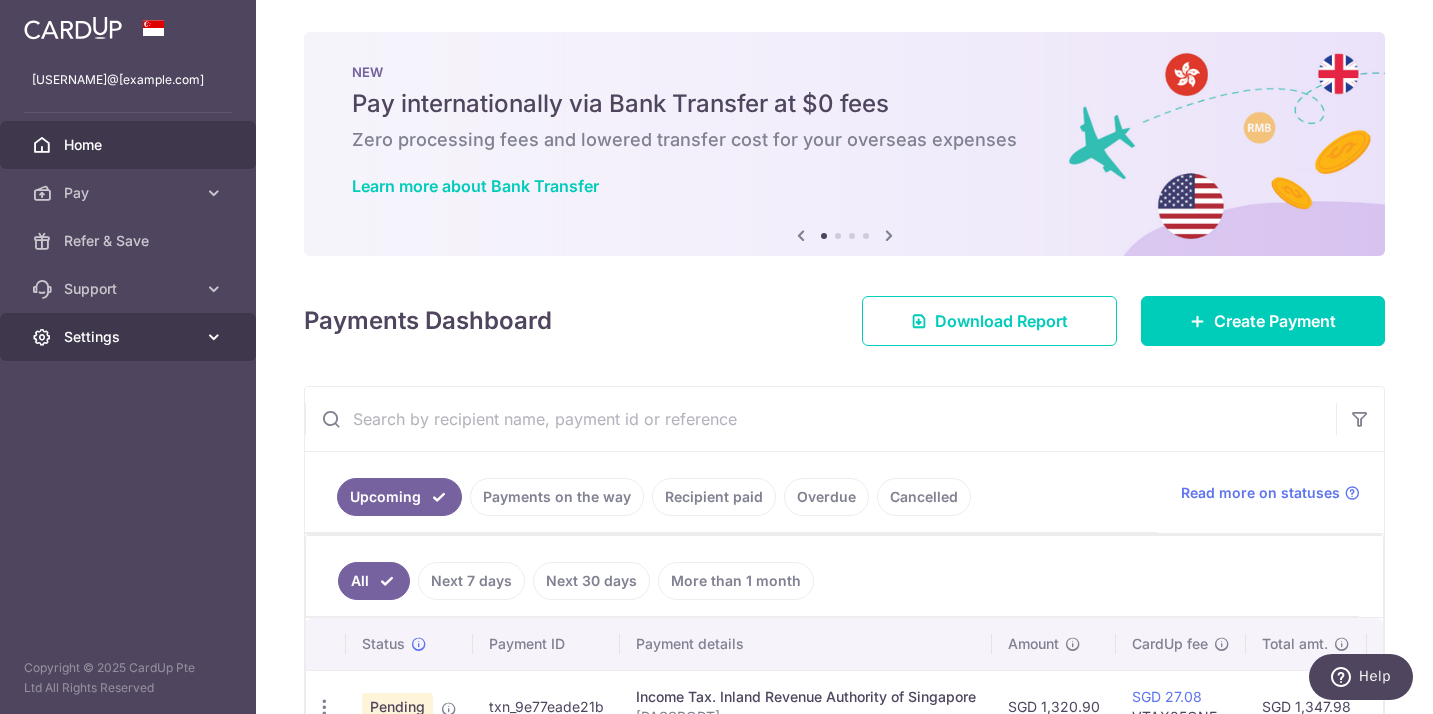 click at bounding box center [214, 337] 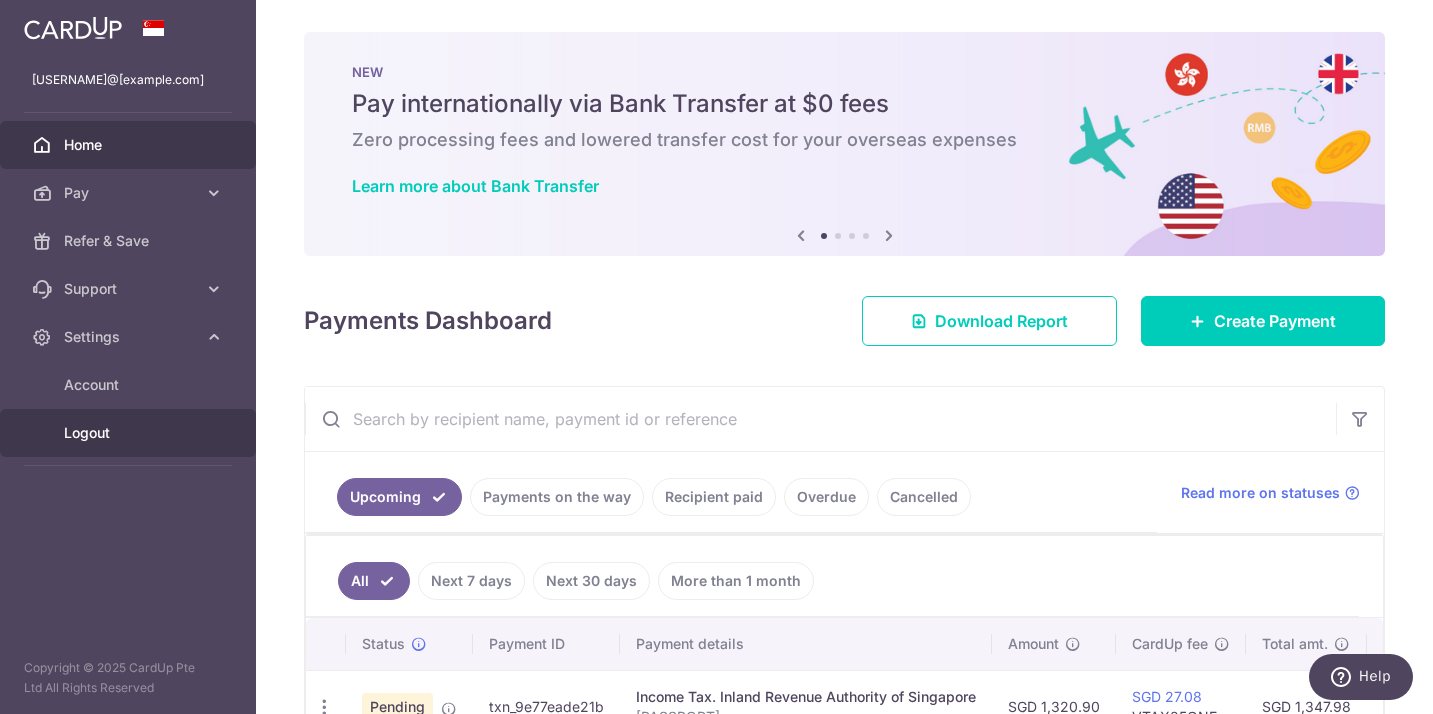 click on "Logout" at bounding box center [130, 433] 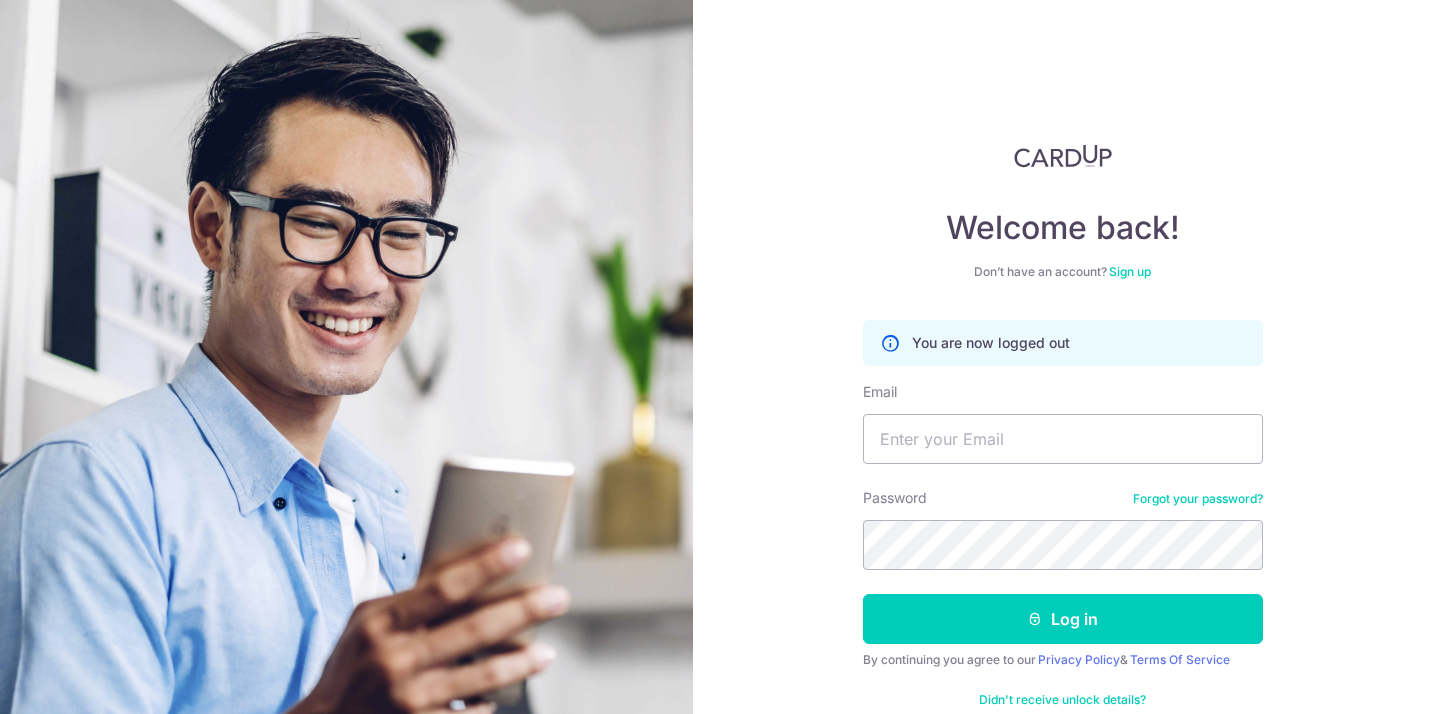 scroll, scrollTop: 0, scrollLeft: 0, axis: both 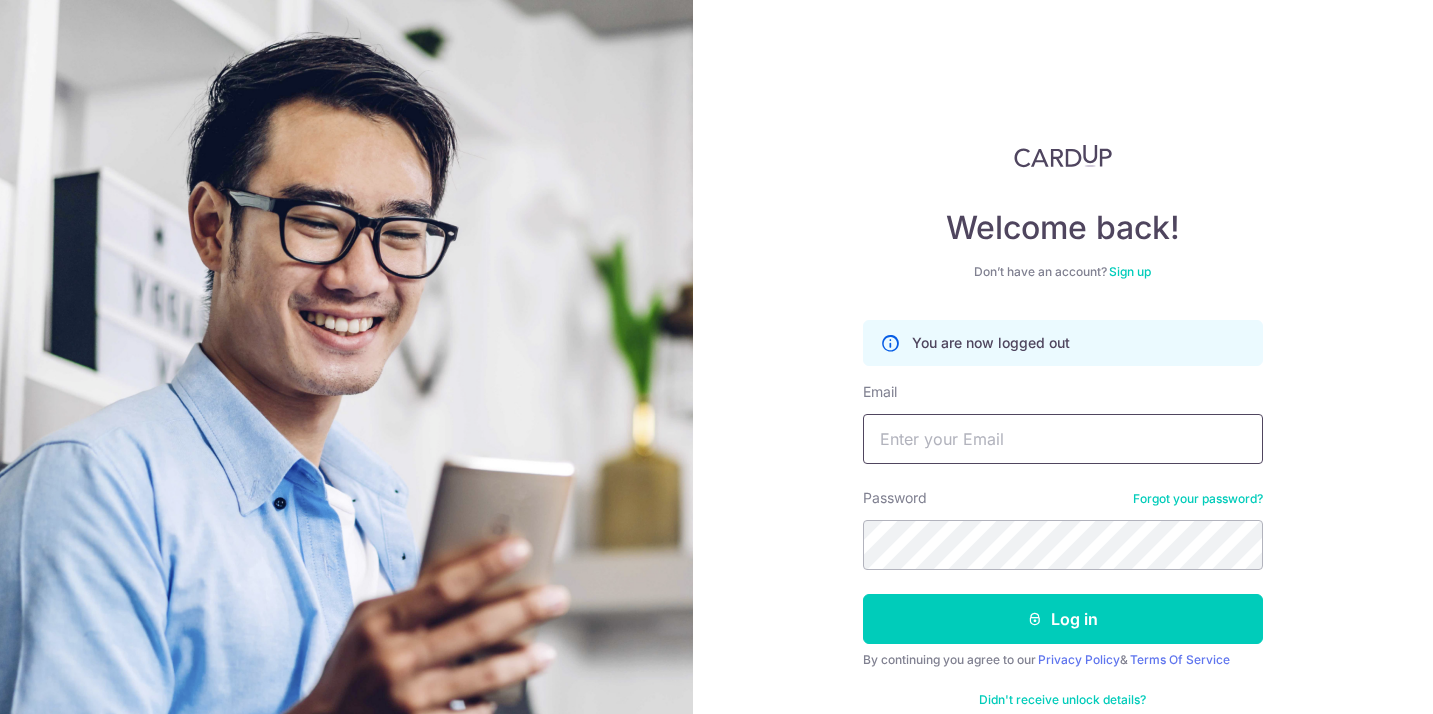 type on "[USERNAME]@[DOMAIN].com" 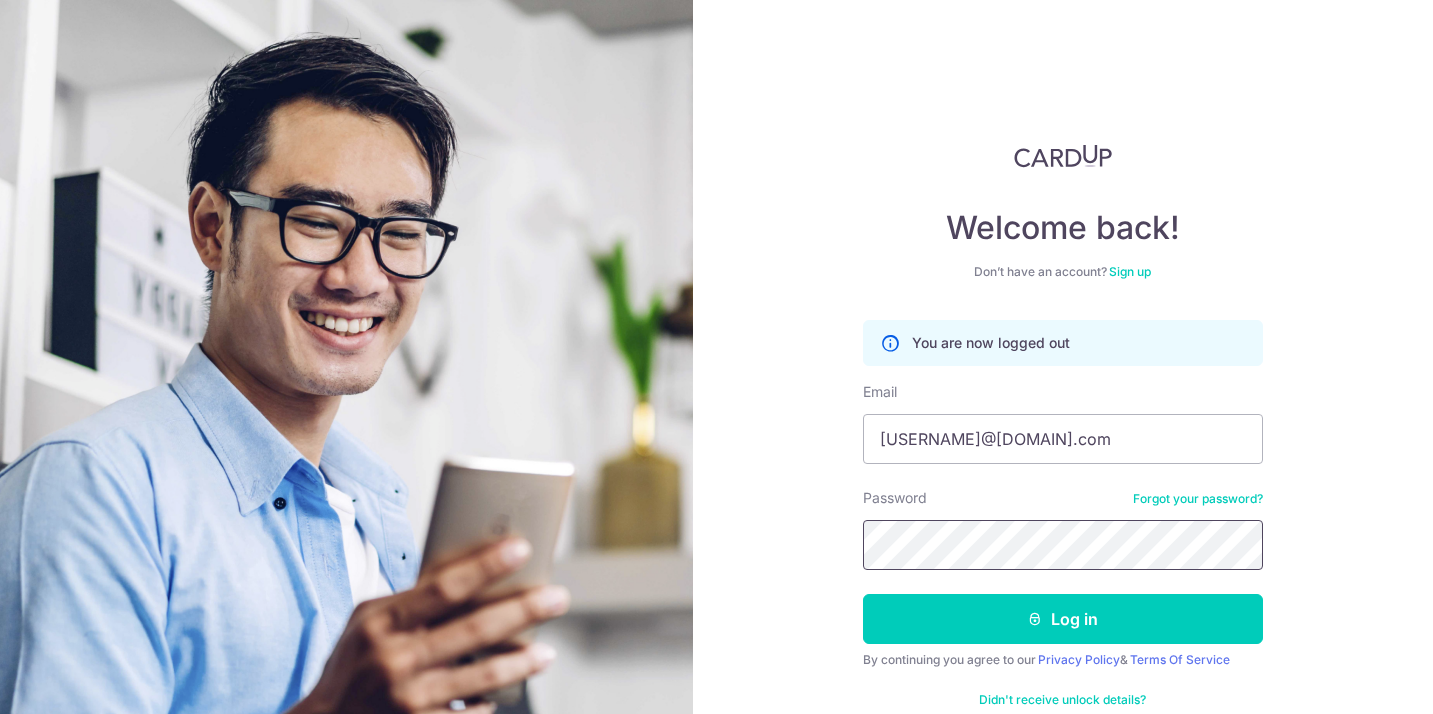 click on "Log in" at bounding box center (1063, 619) 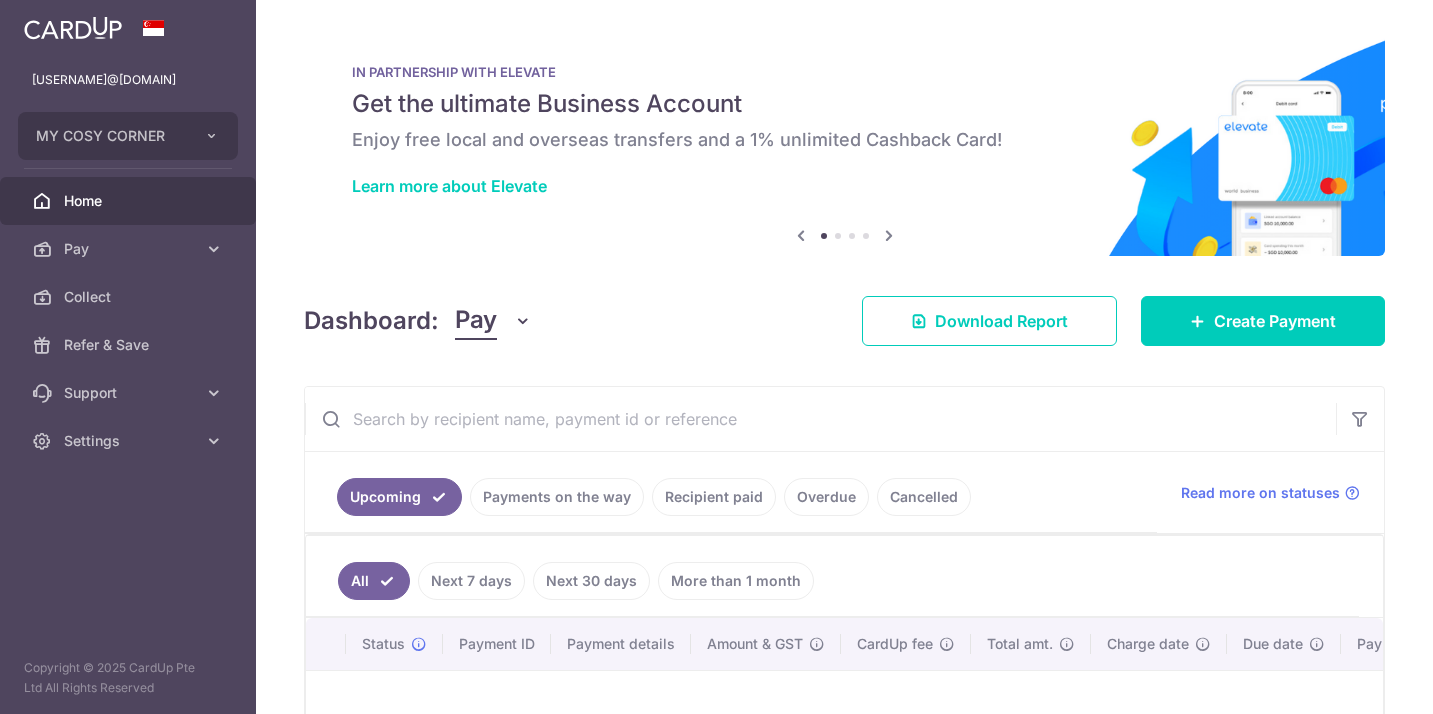 scroll, scrollTop: 0, scrollLeft: 0, axis: both 